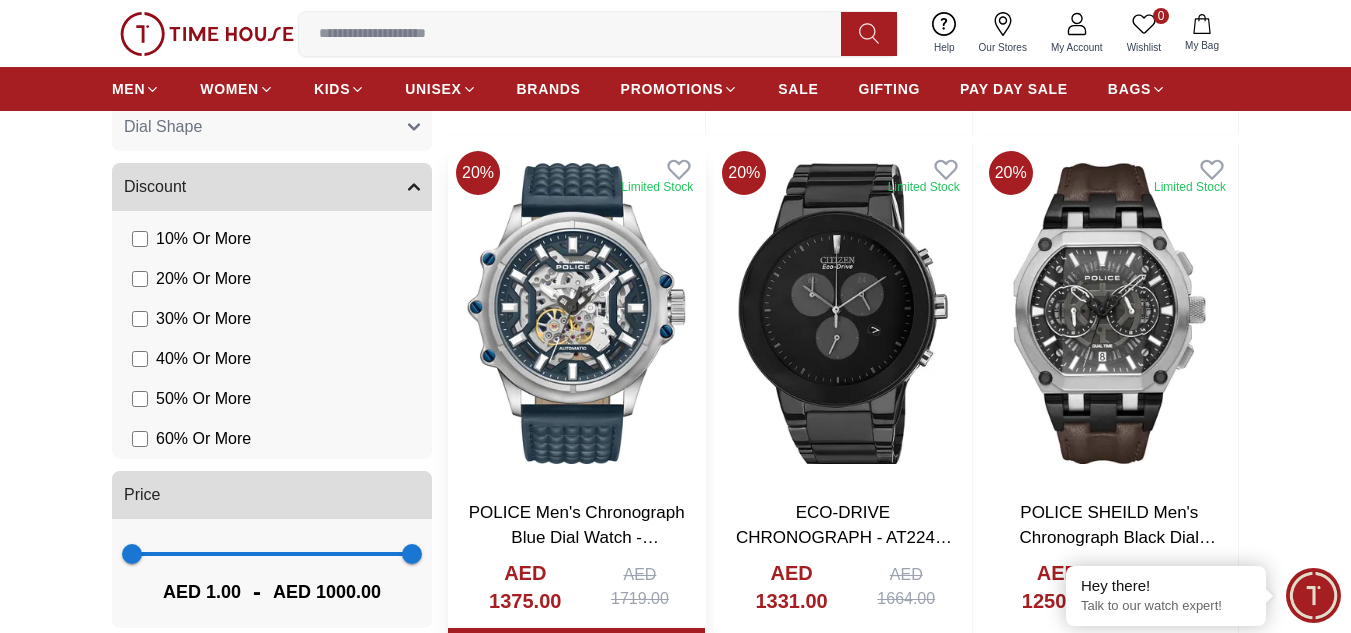 scroll, scrollTop: 1400, scrollLeft: 0, axis: vertical 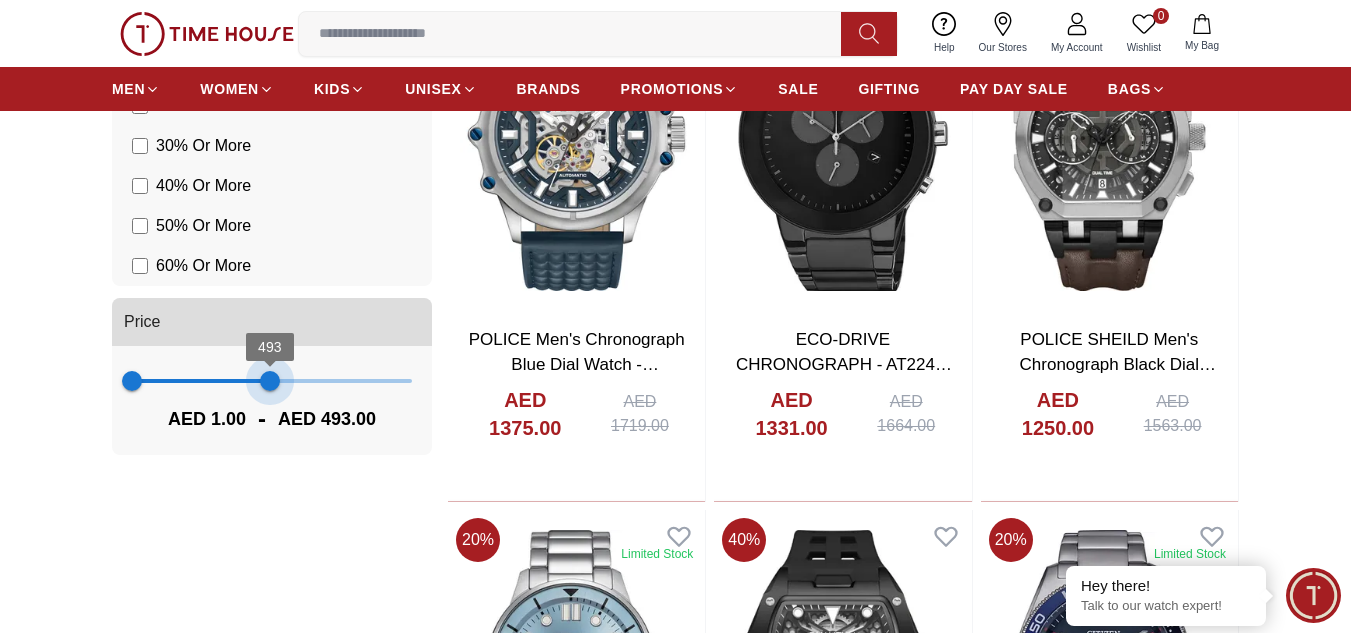 type on "***" 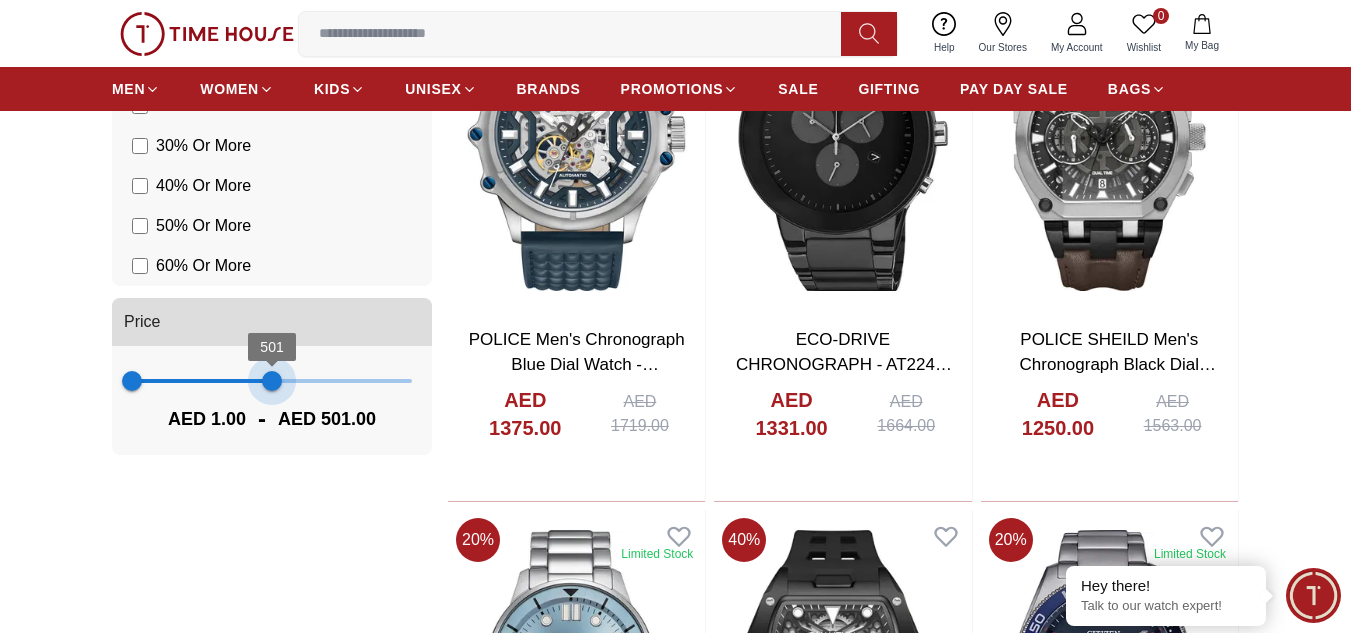 drag, startPoint x: 405, startPoint y: 382, endPoint x: 272, endPoint y: 396, distance: 133.73482 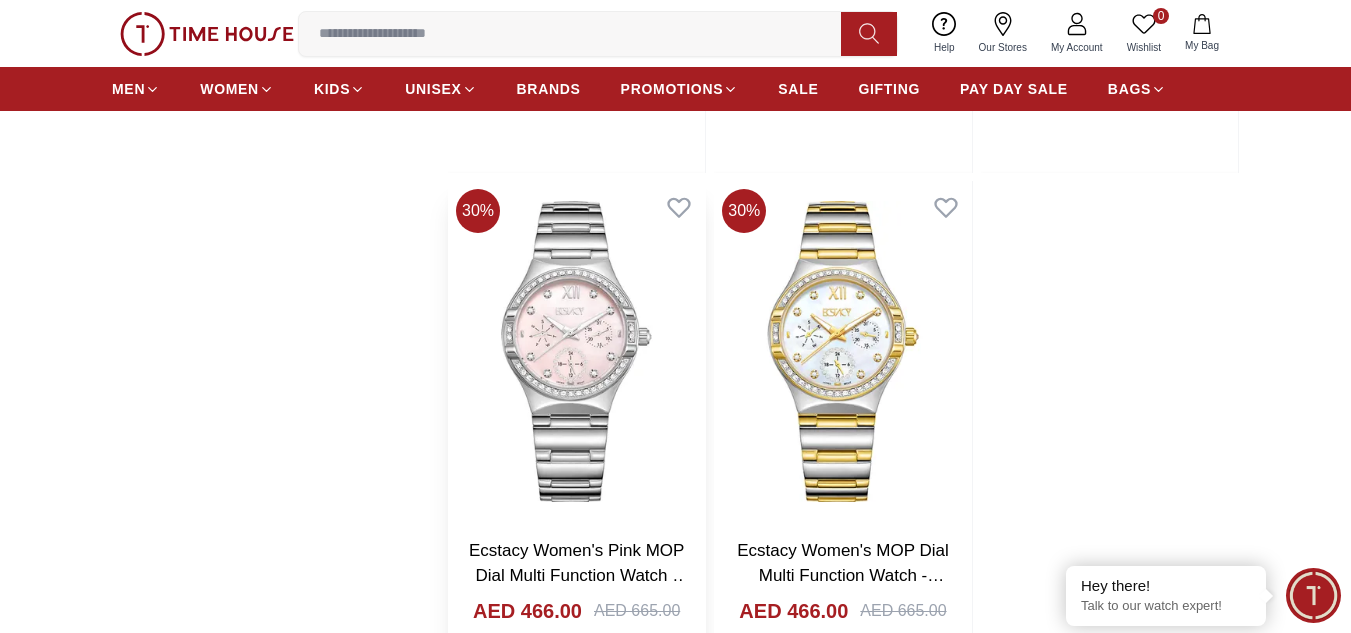 scroll, scrollTop: 3500, scrollLeft: 0, axis: vertical 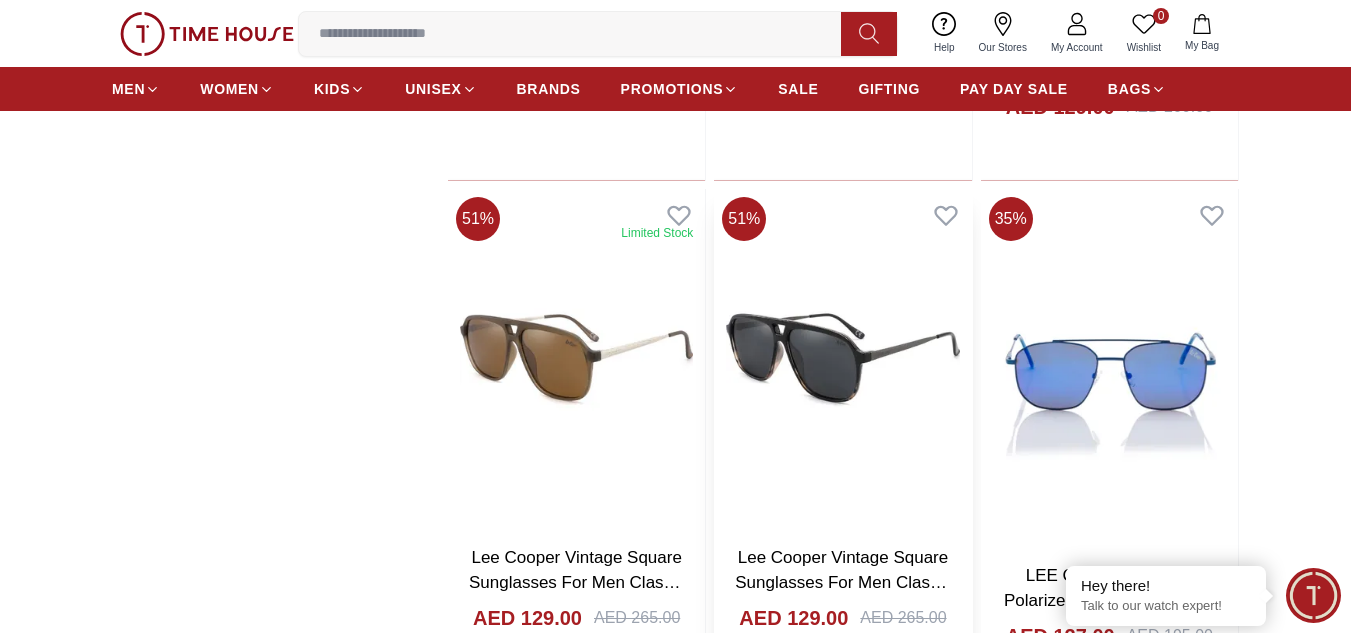 click at bounding box center (842, 359) 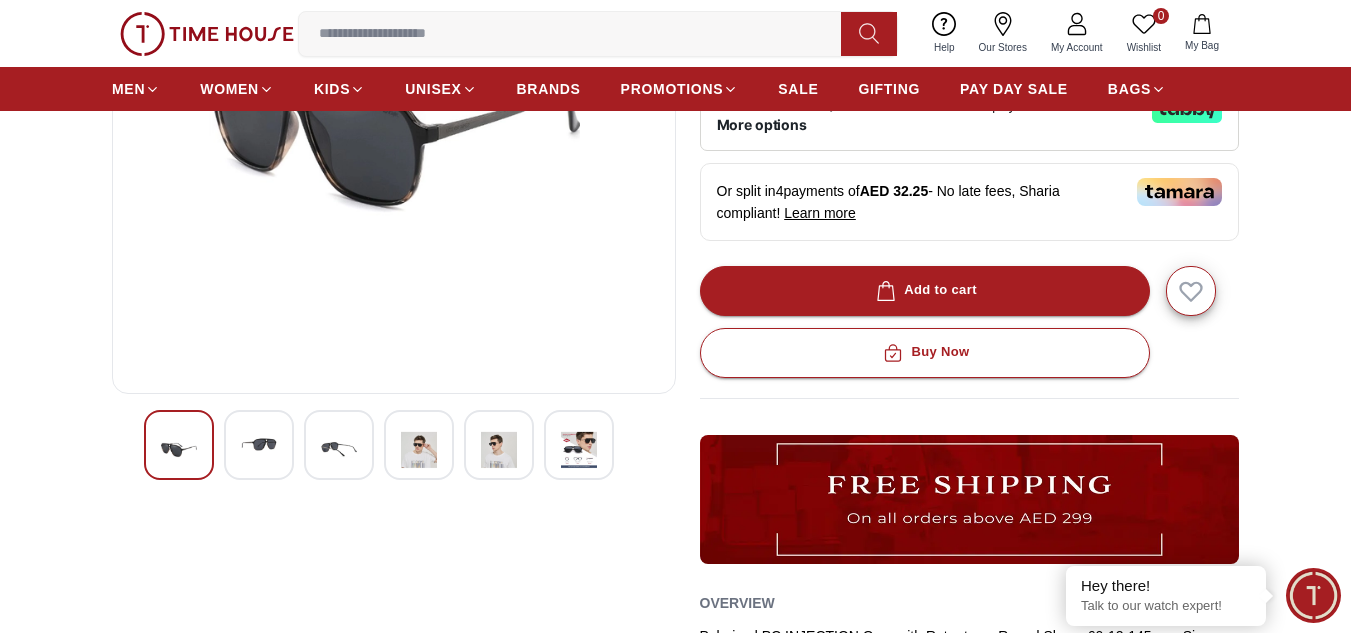 scroll, scrollTop: 400, scrollLeft: 0, axis: vertical 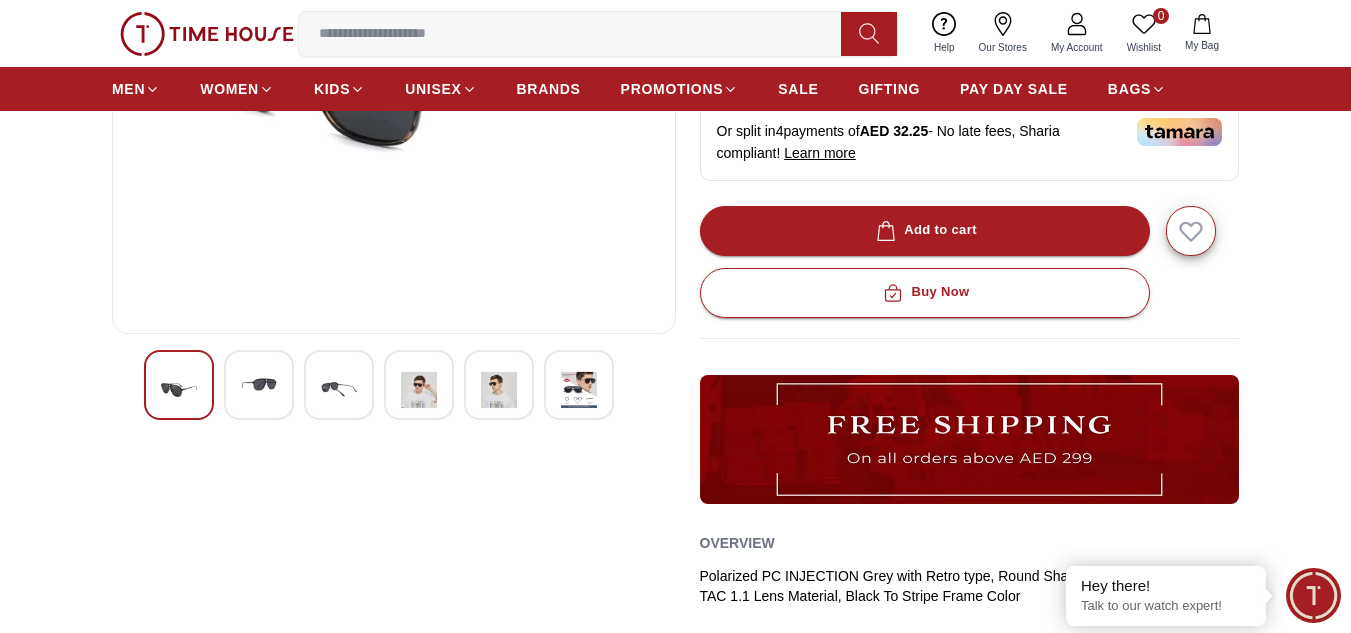 click at bounding box center (259, 385) 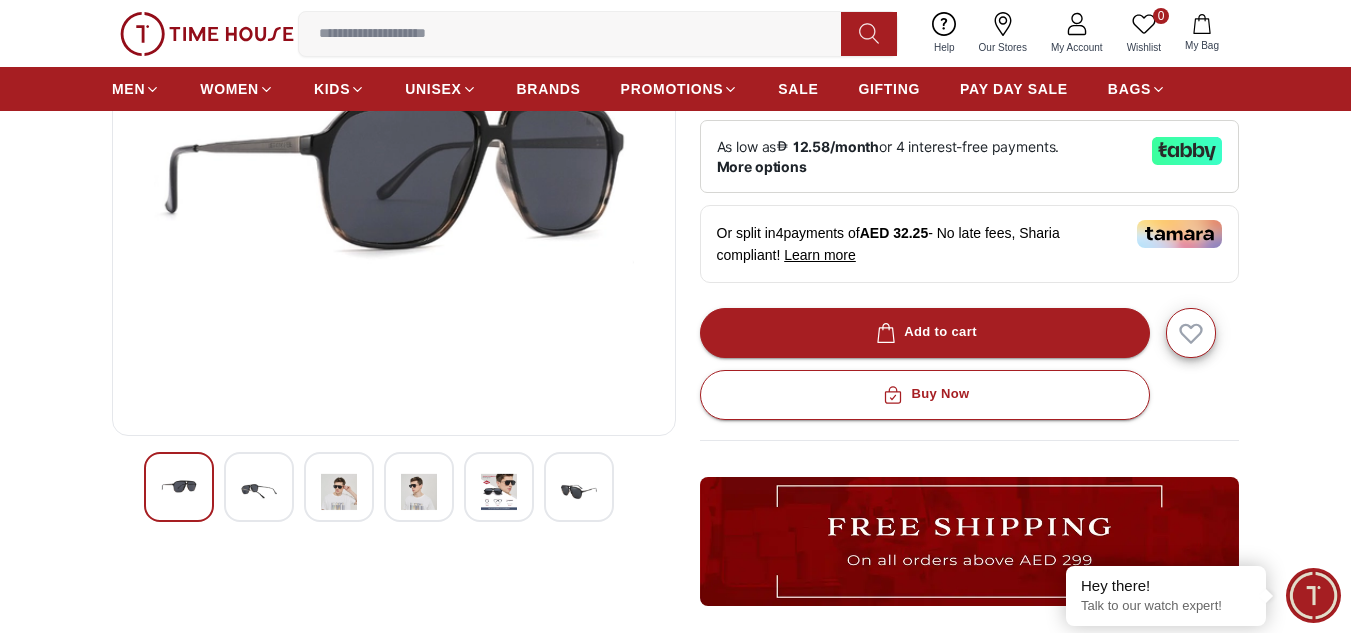 scroll, scrollTop: 200, scrollLeft: 0, axis: vertical 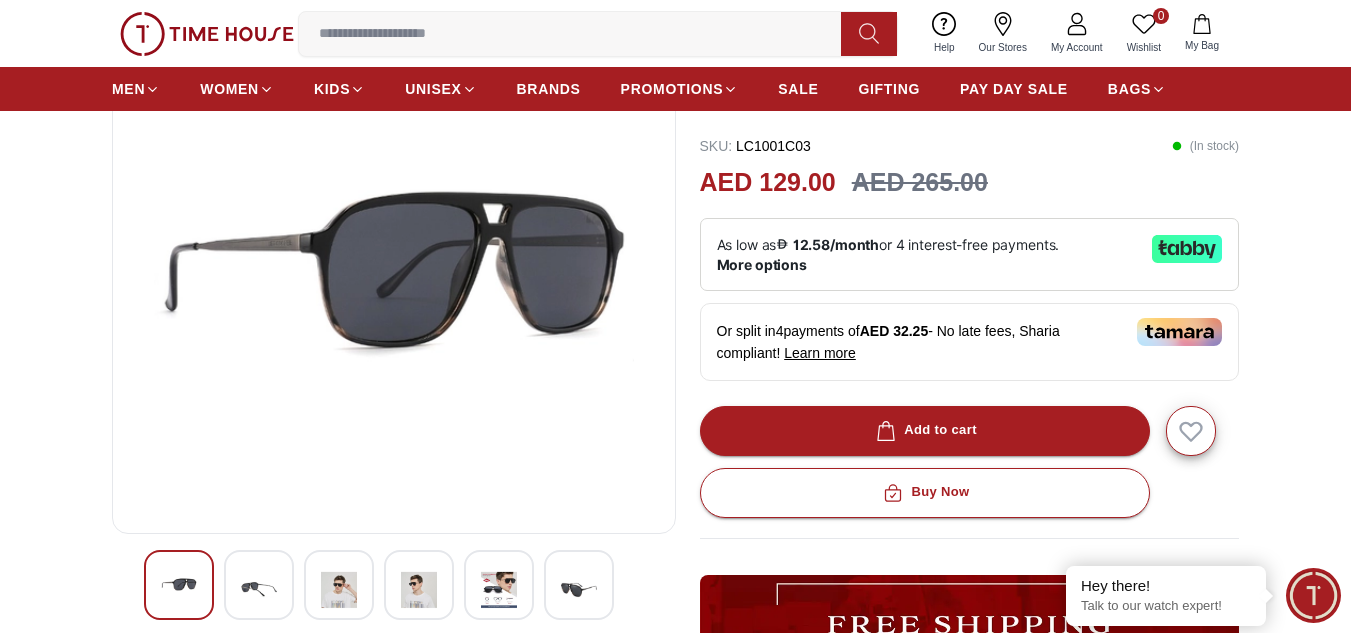 click at bounding box center [339, 590] 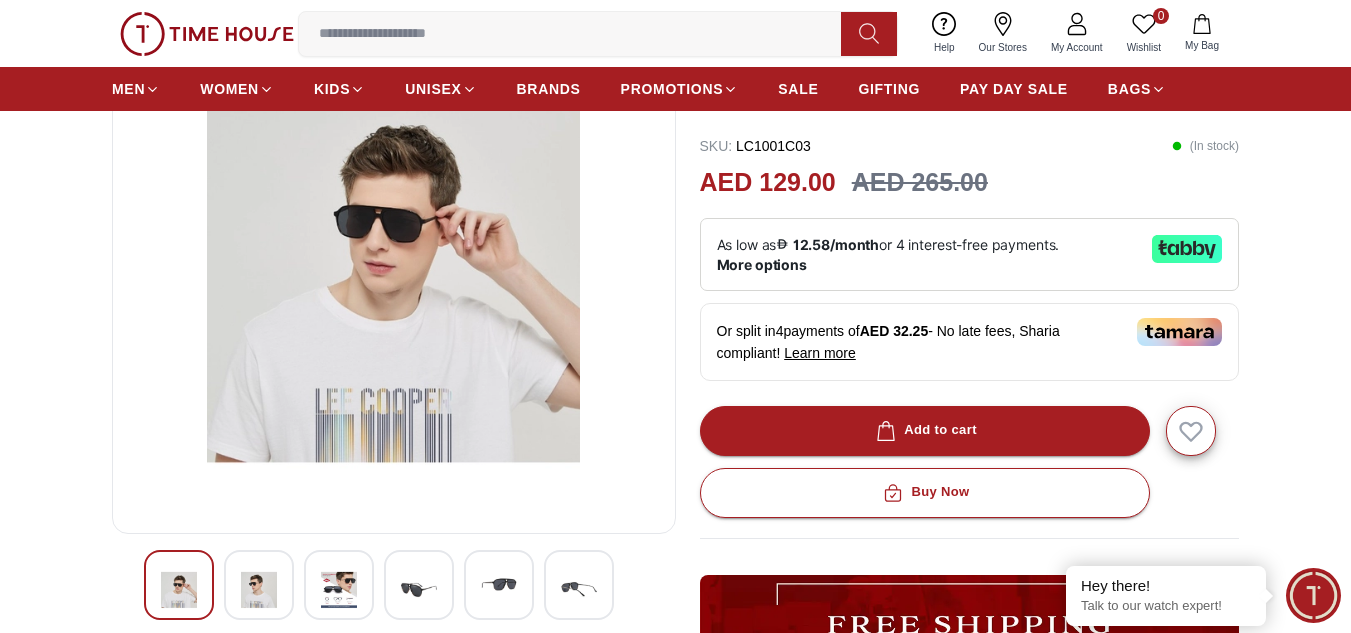 click at bounding box center [419, 585] 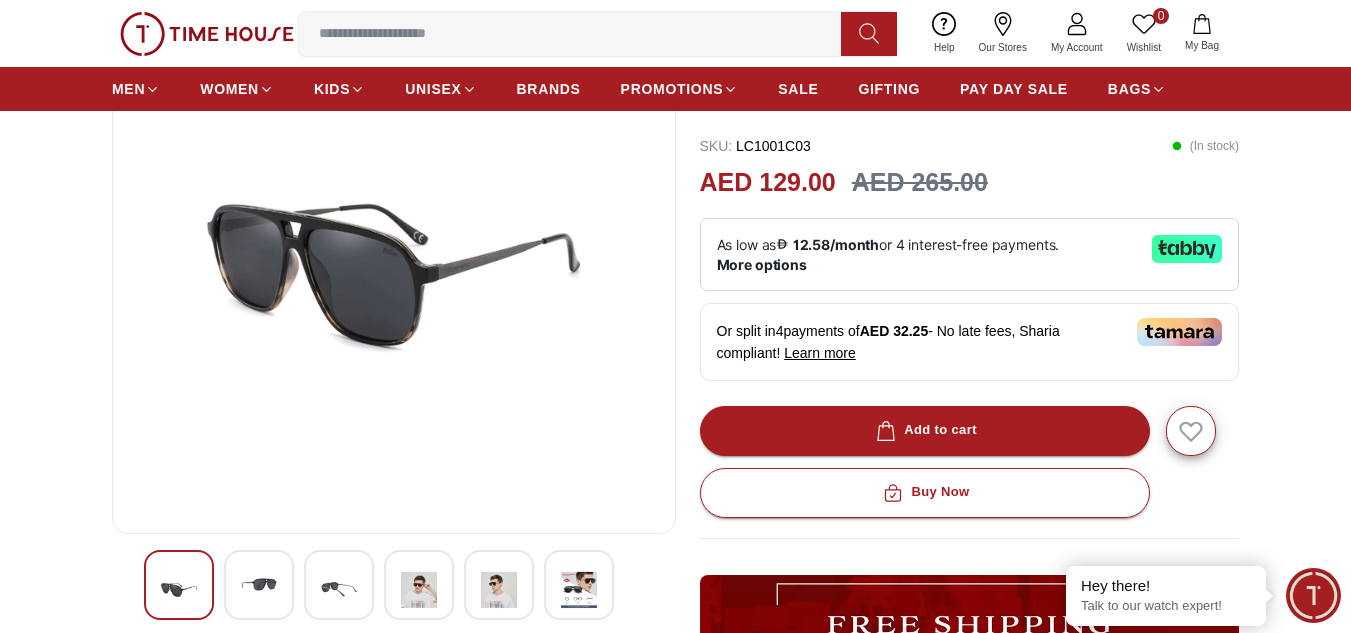 click at bounding box center [499, 585] 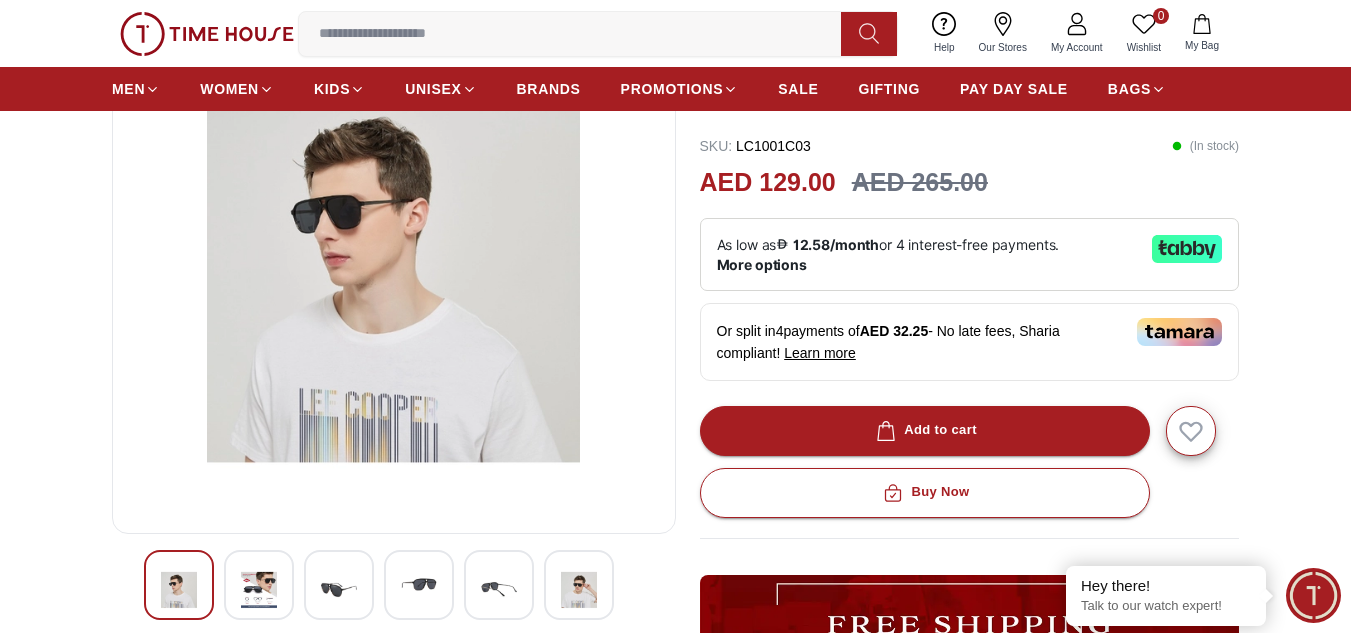 click at bounding box center [579, 590] 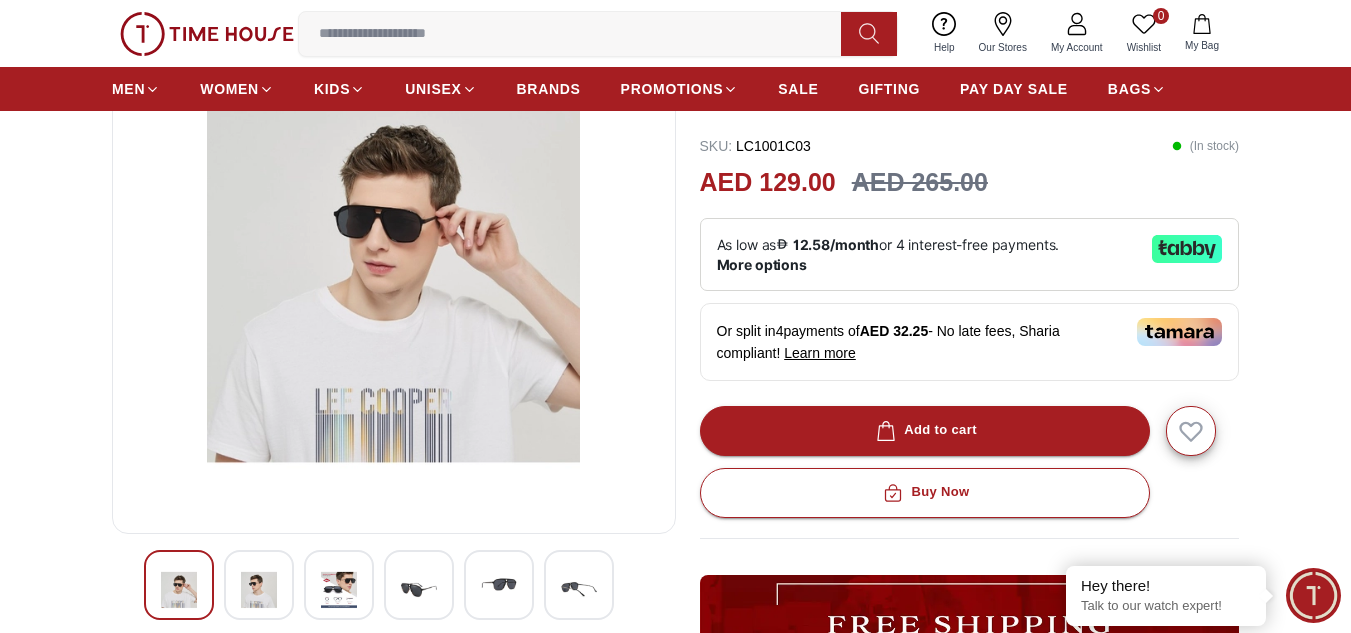 click at bounding box center (179, 590) 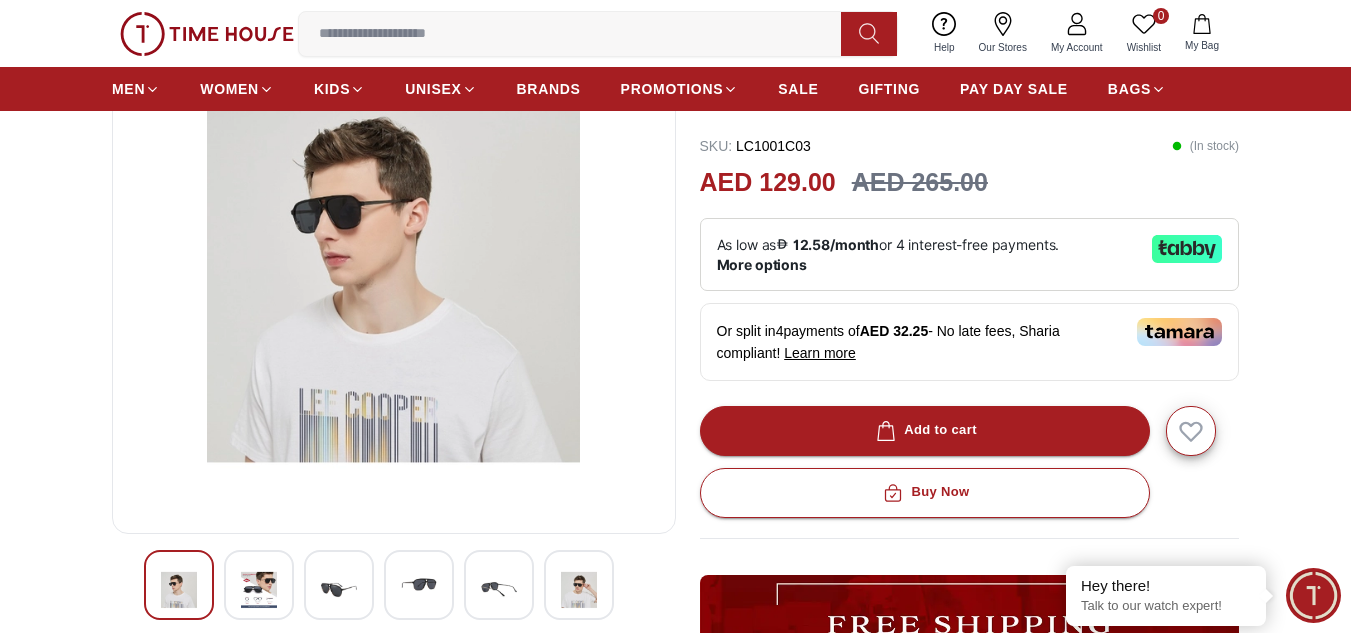 click at bounding box center (339, 590) 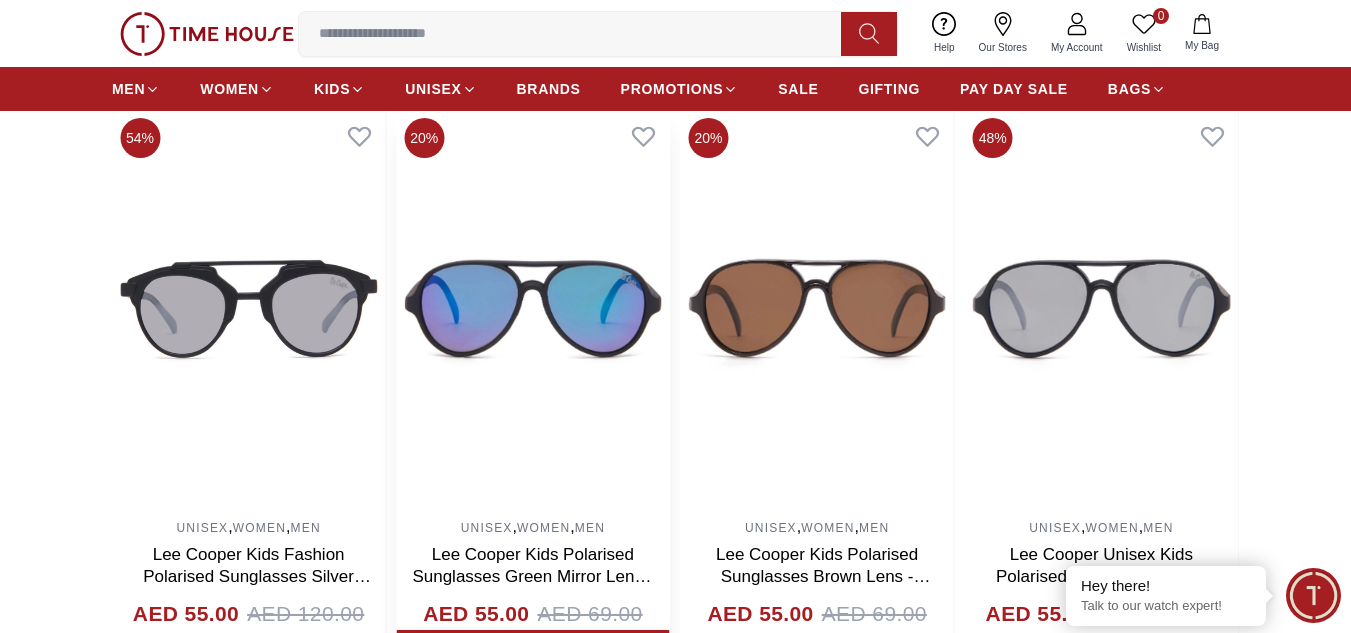 scroll, scrollTop: 1300, scrollLeft: 0, axis: vertical 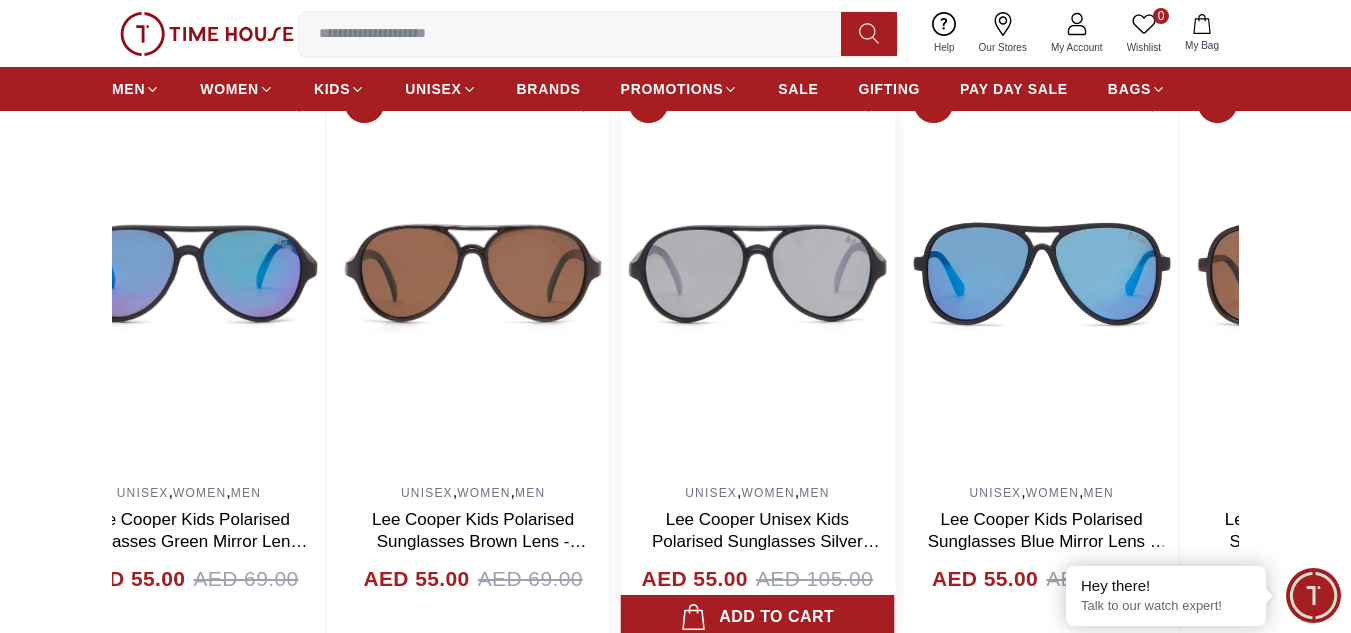 click on "54% UNISEX ,  WOMEN ,  MEN [FIRST] [LAST] Kids Fashion Polarised Sunglasses Blue Mirror Lens - LCK102C01 AED 55.00 AED 120.00 Add to cart 20% UNISEX ,  WOMEN ,  MEN [FIRST] [LAST] Kids Fashion Polarised Sunglasses Brown Lens - LCK102C02 AED 55.00 AED 69.00 Add to cart 54% UNISEX ,  WOMEN ,  MEN [FIRST] [LAST] Kids Fashion Polarised Sunglasses Silver Mirror Lens - LCK102C03 AED 55.00 AED 120.00 Add to cart 20% UNISEX ,  WOMEN ,  MEN [FIRST] [LAST] Kids Polarised Sunglasses Green Mirror Lens - LCK103C01 AED 55.00 AED 69.00 Add to cart 20% UNISEX ,  WOMEN ,  MEN [FIRST] [LAST] Kids Polarised Sunglasses Brown Lens - LCK103C02 AED 55.00 AED 69.00 Add to cart 48% UNISEX ,  WOMEN ,  MEN [FIRST] [LAST] Unisex Kids Polarised Sunglasses Silver Mirror Lens - LCK103C03 AED 55.00 AED 105.00 Add to cart 20% UNISEX ,  WOMEN ,  MEN [FIRST] [LAST] Kids Polarised Sunglasses Blue Mirror Lens - LCK104C01 AED 55.00 AED 69.00 Add to cart 42% UNISEX ,  WOMEN ,  MEN [FIRST] [LAST] Kids Polarised Sunglasses Brown Lens - LCK104C02 AED 55.00 AED 95.00 Add to cart 20%" at bounding box center (675, 357) 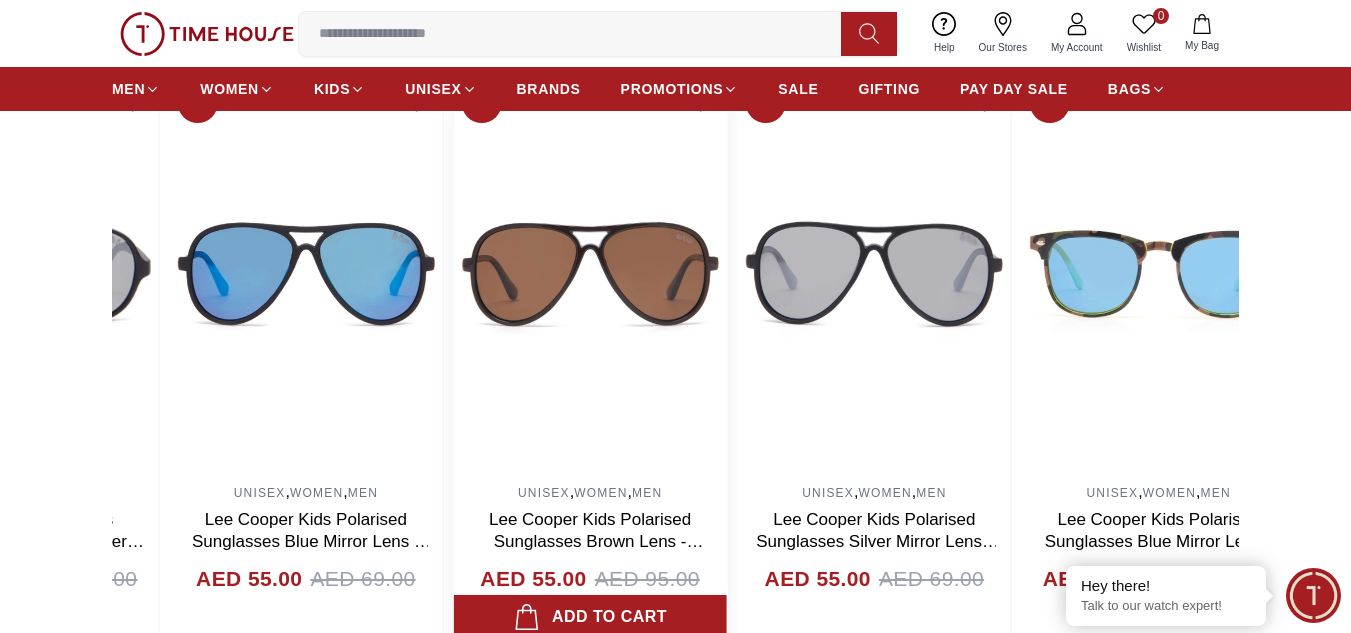 click at bounding box center [589, 275] 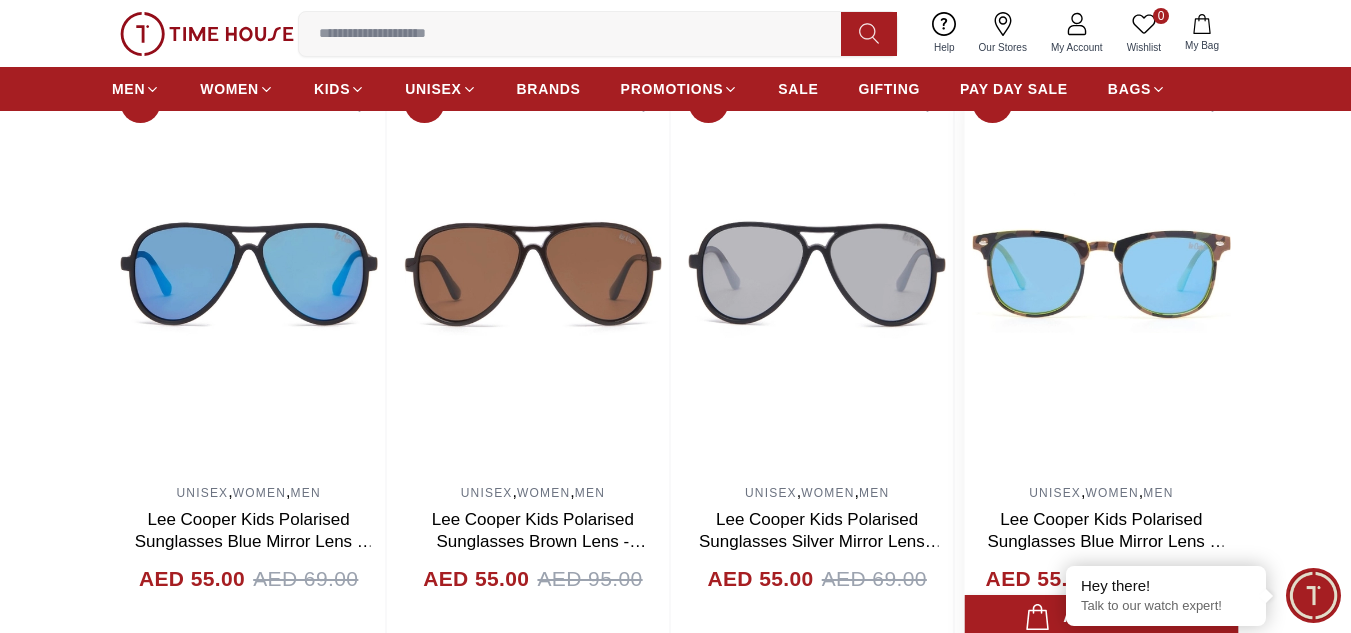 click at bounding box center [1101, 275] 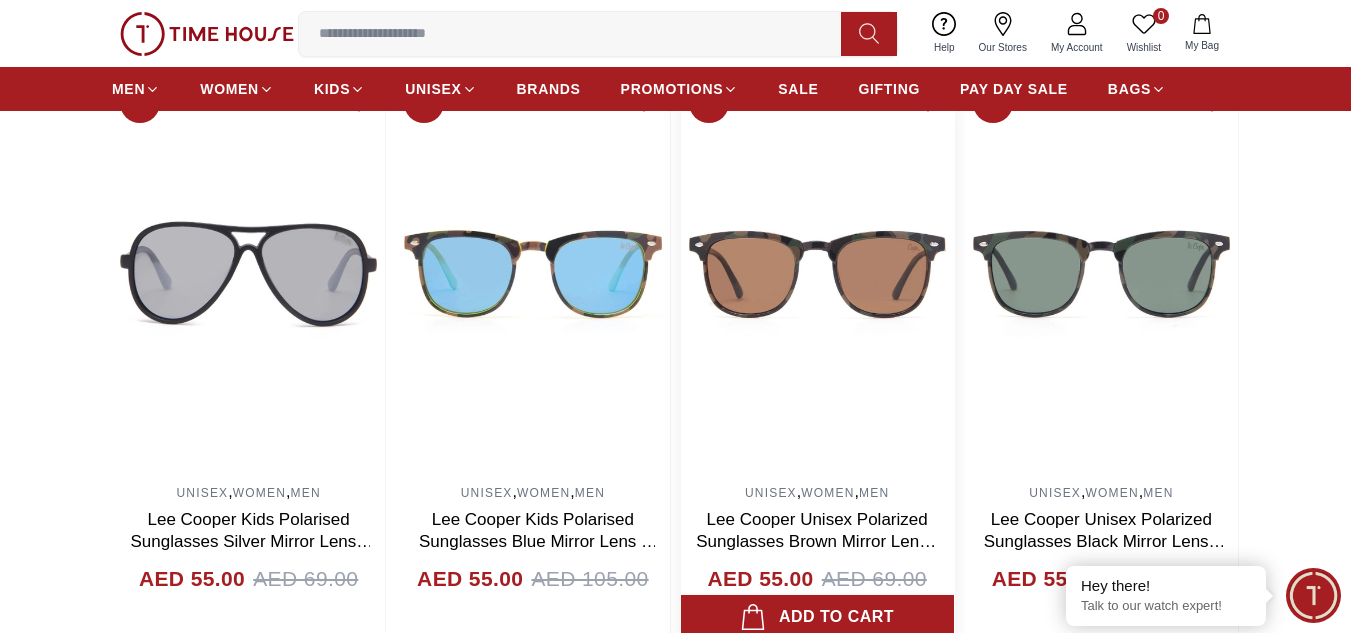 click at bounding box center (817, 275) 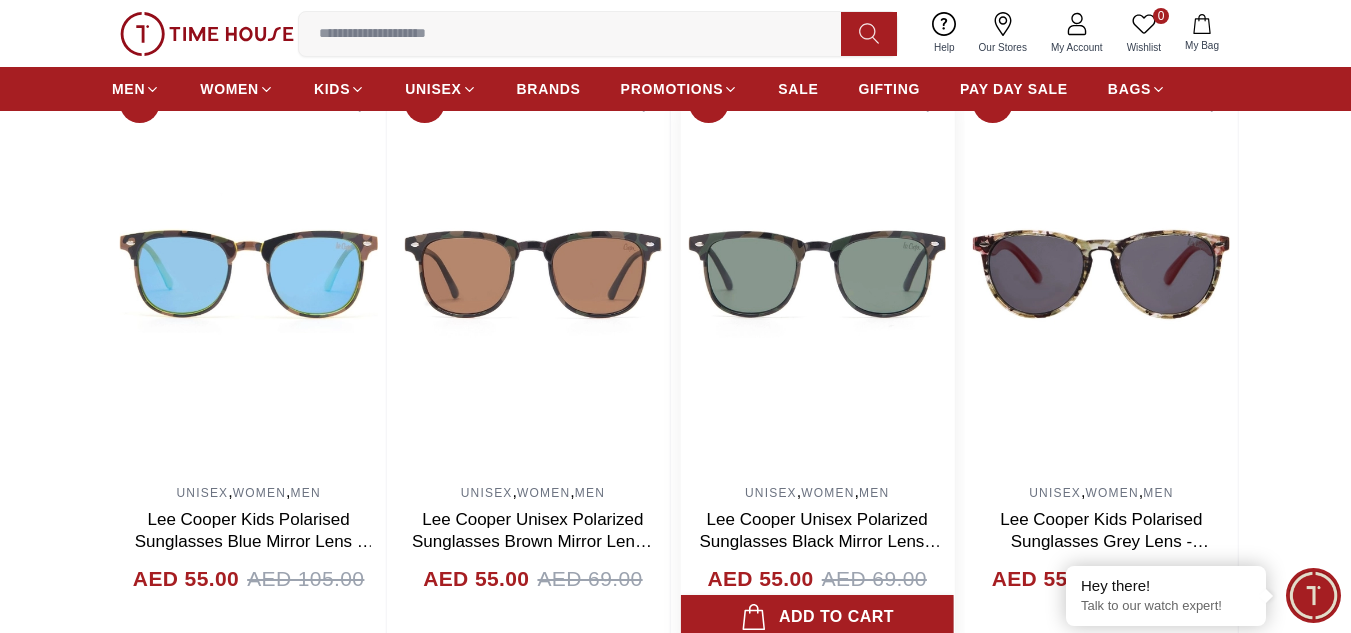 click at bounding box center [817, 275] 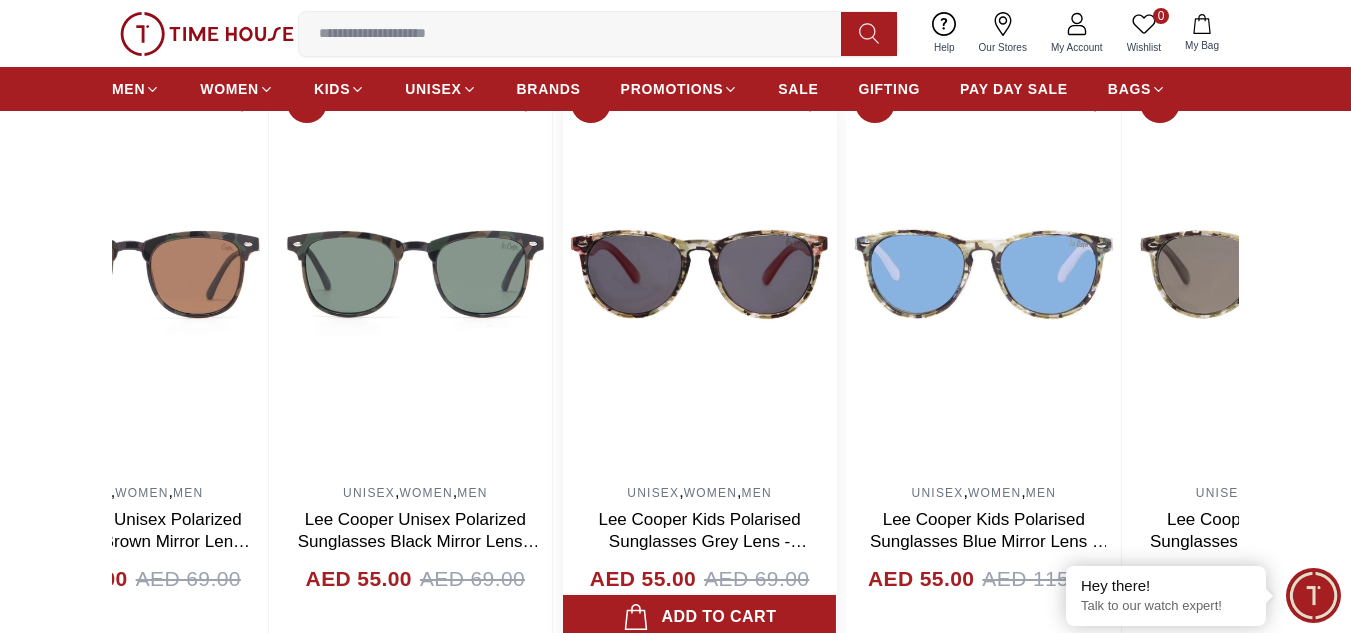 click at bounding box center [699, 275] 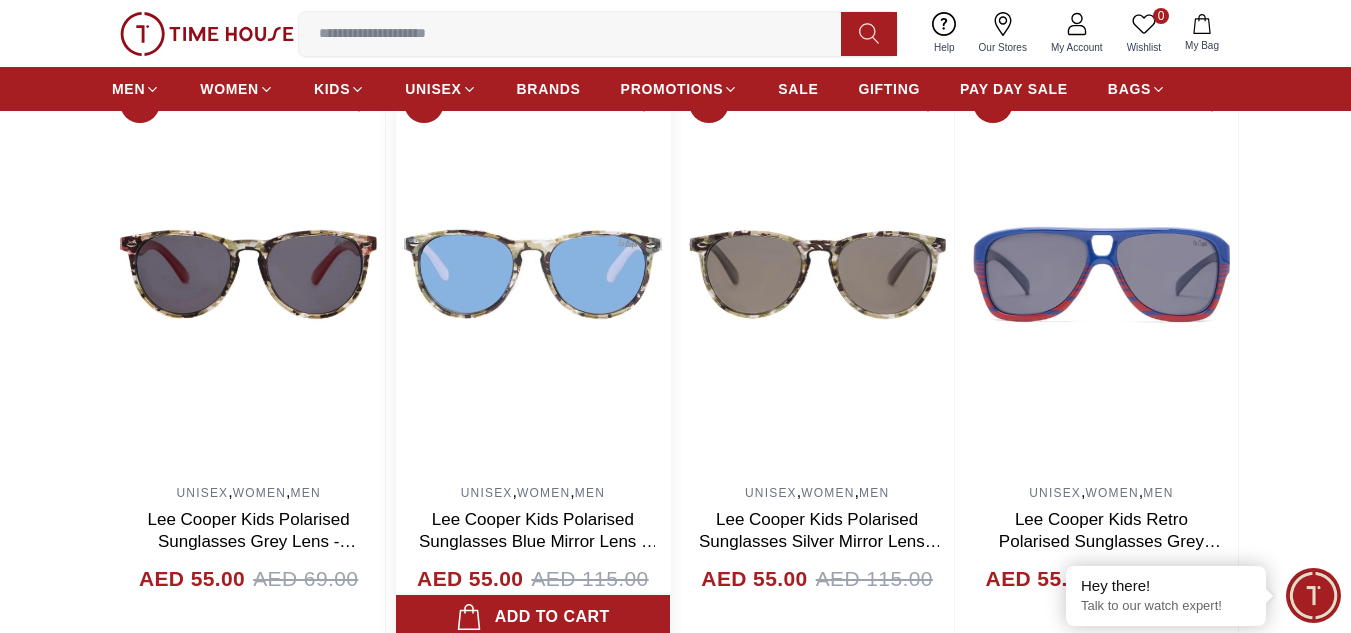 click at bounding box center (532, 275) 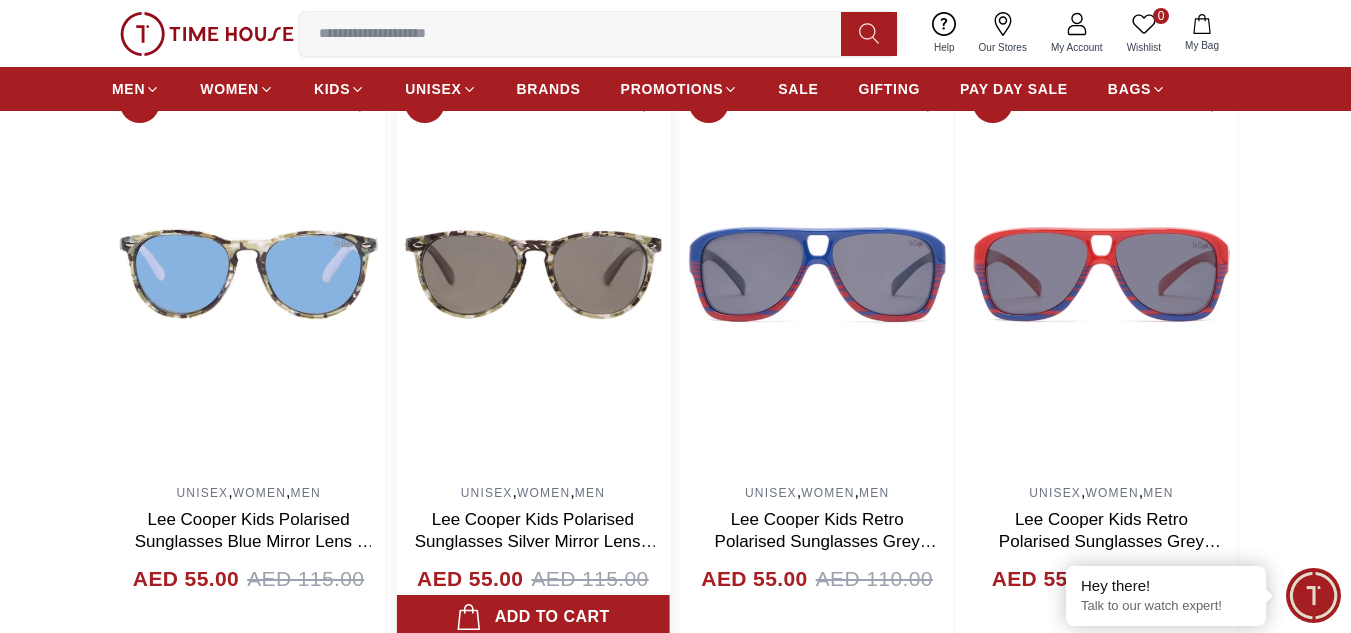 click at bounding box center (532, 275) 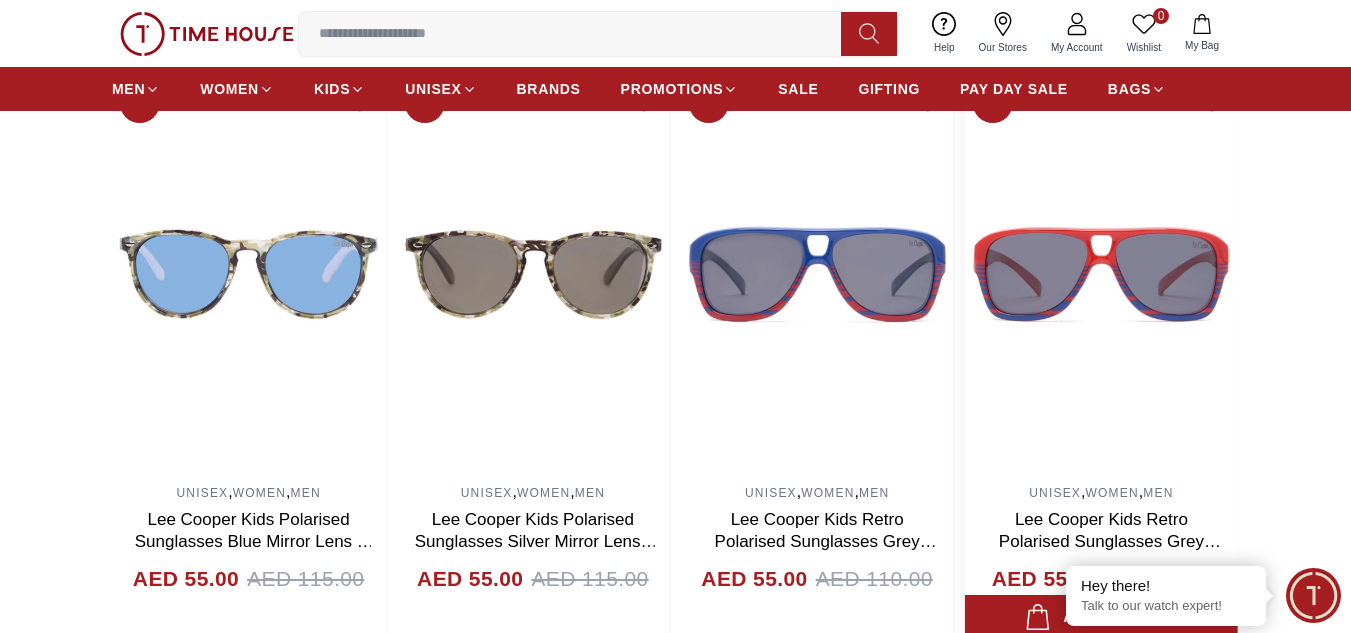 click at bounding box center (1101, 275) 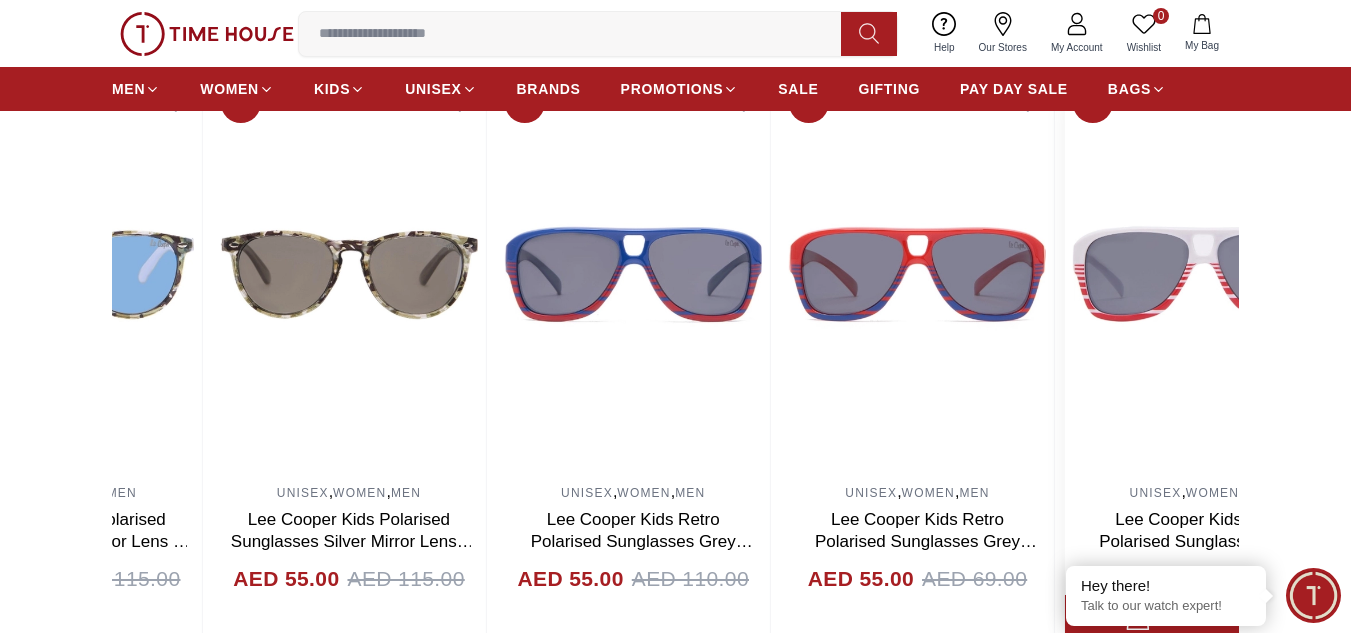 click on "54% UNISEX ,  WOMEN ,  MEN [FIRST] [LAST] Kids Fashion Polarised Sunglasses Blue Mirror Lens - LCK102C01 AED 55.00 AED 120.00 Add to cart 20% UNISEX ,  WOMEN ,  MEN [FIRST] [LAST] Kids Fashion Polarised Sunglasses Brown Lens - LCK102C02 AED 55.00 AED 69.00 Add to cart 54% UNISEX ,  WOMEN ,  MEN [FIRST] [LAST] Kids Fashion Polarised Sunglasses Silver Mirror Lens - LCK102C03 AED 55.00 AED 120.00 Add to cart 20% UNISEX ,  WOMEN ,  MEN [FIRST] [LAST] Kids Polarised Sunglasses Green Mirror Lens - LCK103C01 AED 55.00 AED 69.00 Add to cart 20% UNISEX ,  WOMEN ,  MEN [FIRST] [LAST] Kids Polarised Sunglasses Brown Lens - LCK103C02 AED 55.00 AED 69.00 Add to cart 48% UNISEX ,  WOMEN ,  MEN [FIRST] [LAST] Unisex Kids Polarised Sunglasses Silver Mirror Lens - LCK103C03 AED 55.00 AED 105.00 Add to cart 20% UNISEX ,  WOMEN ,  MEN [FIRST] [LAST] Kids Polarised Sunglasses Blue Mirror Lens - LCK104C01 AED 55.00 AED 69.00 Add to cart 42% UNISEX ,  WOMEN ,  MEN [FIRST] [LAST] Kids Polarised Sunglasses Brown Lens - LCK104C02 AED 55.00 AED 95.00 Add to cart 20%" at bounding box center (675, 357) 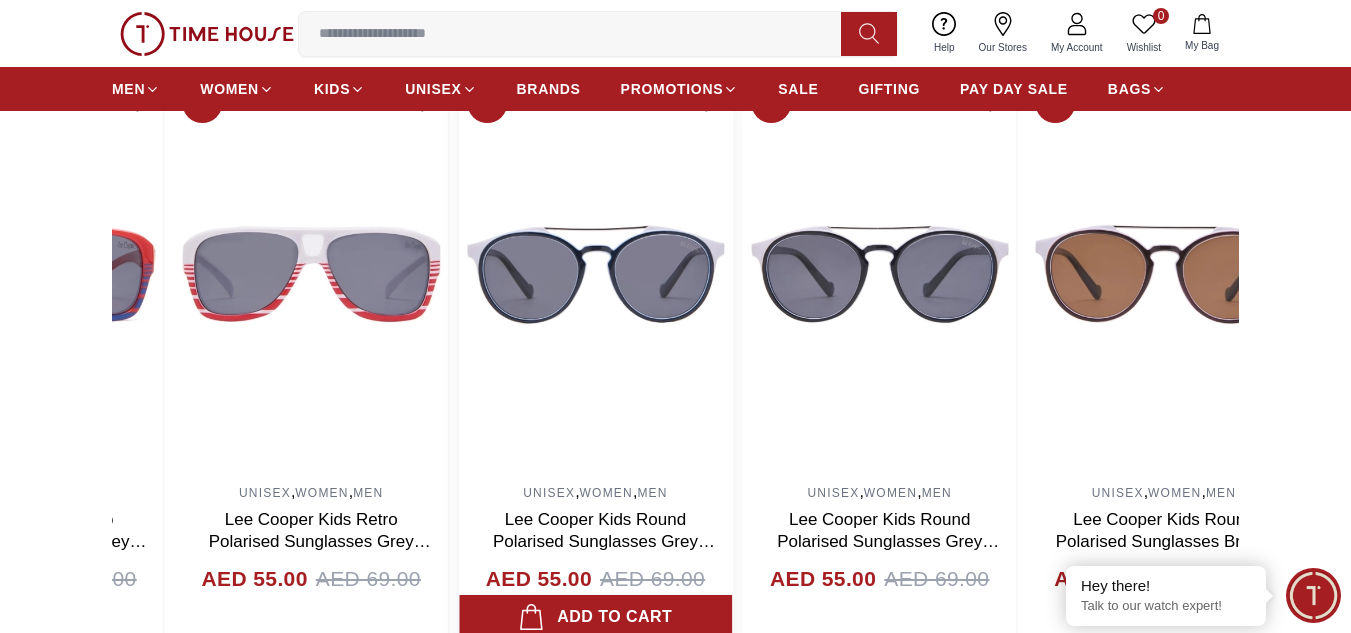 click at bounding box center (595, 275) 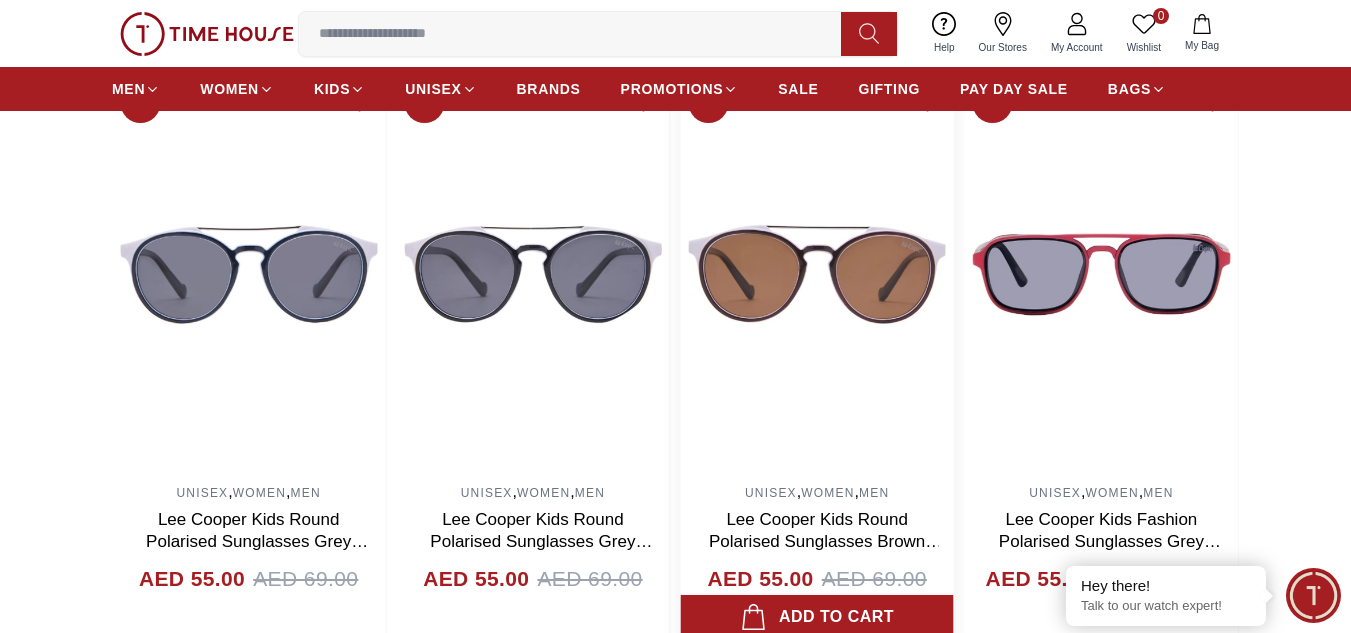 click at bounding box center (817, 275) 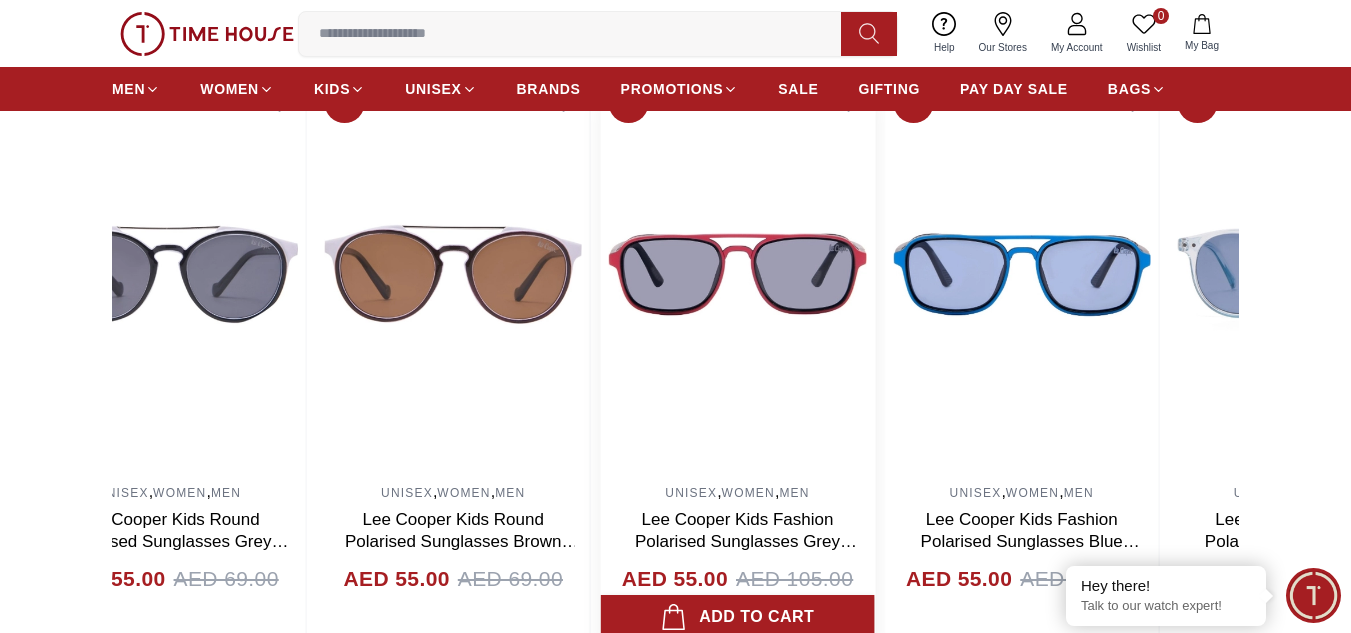 click at bounding box center (737, 275) 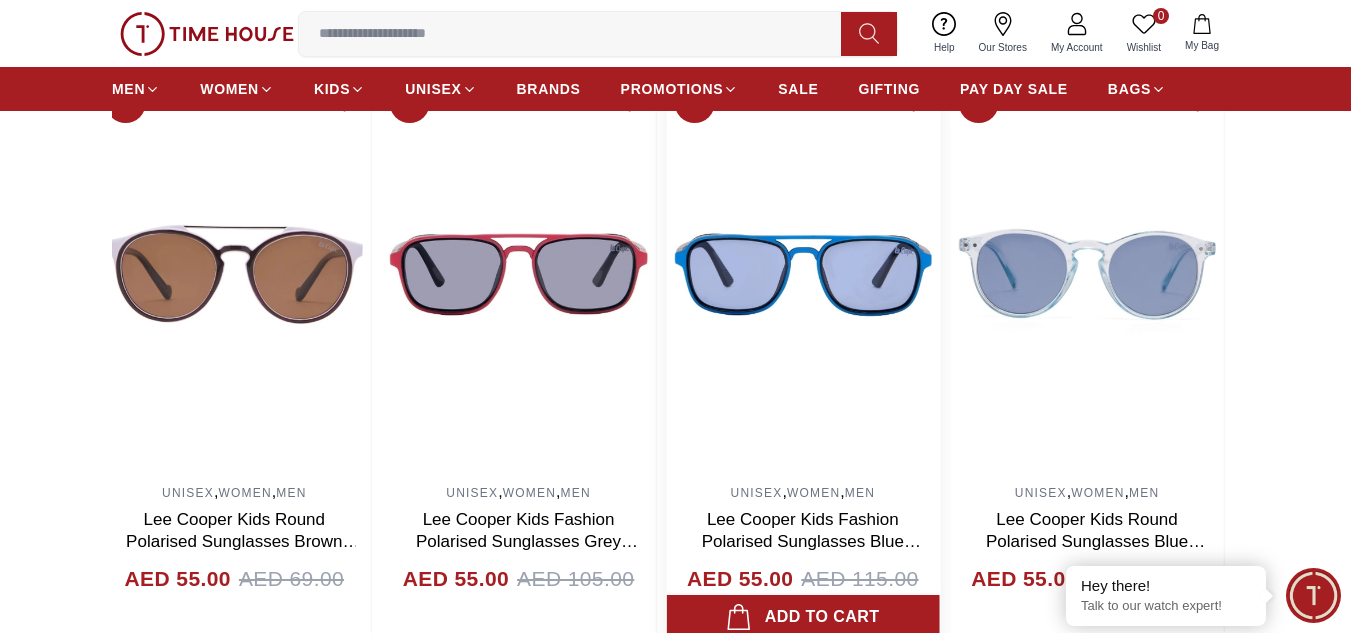 click at bounding box center (802, 275) 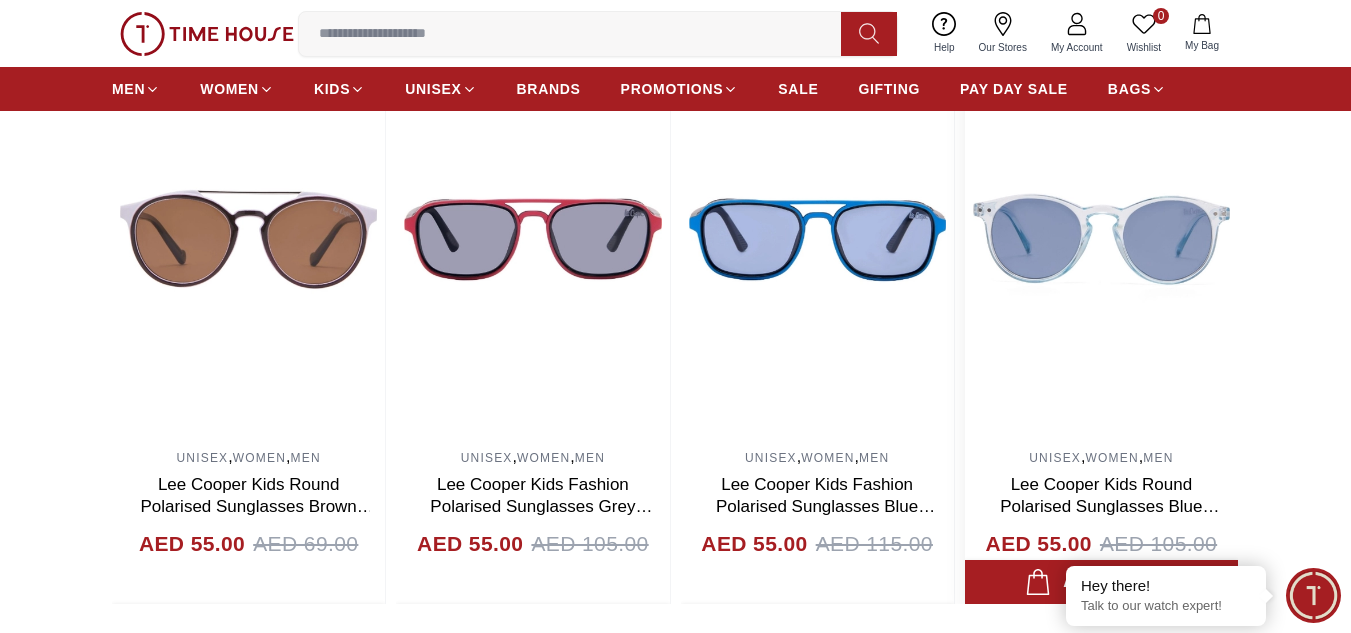 scroll, scrollTop: 1300, scrollLeft: 0, axis: vertical 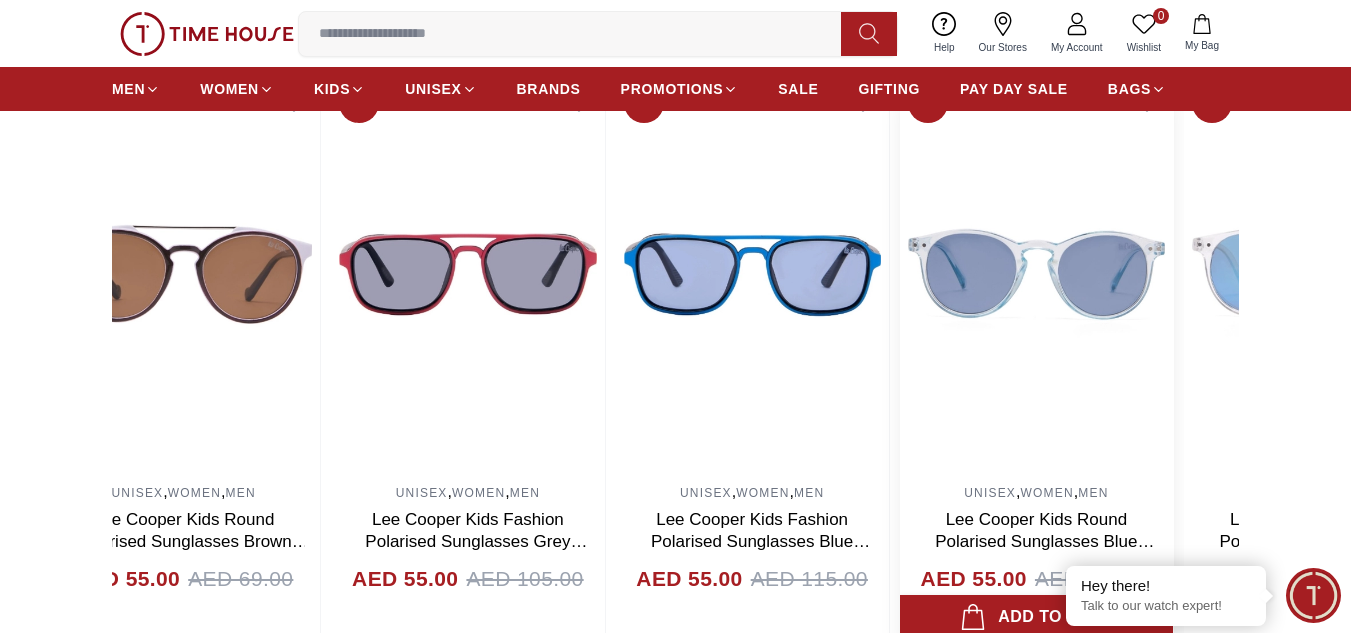click at bounding box center [1036, 275] 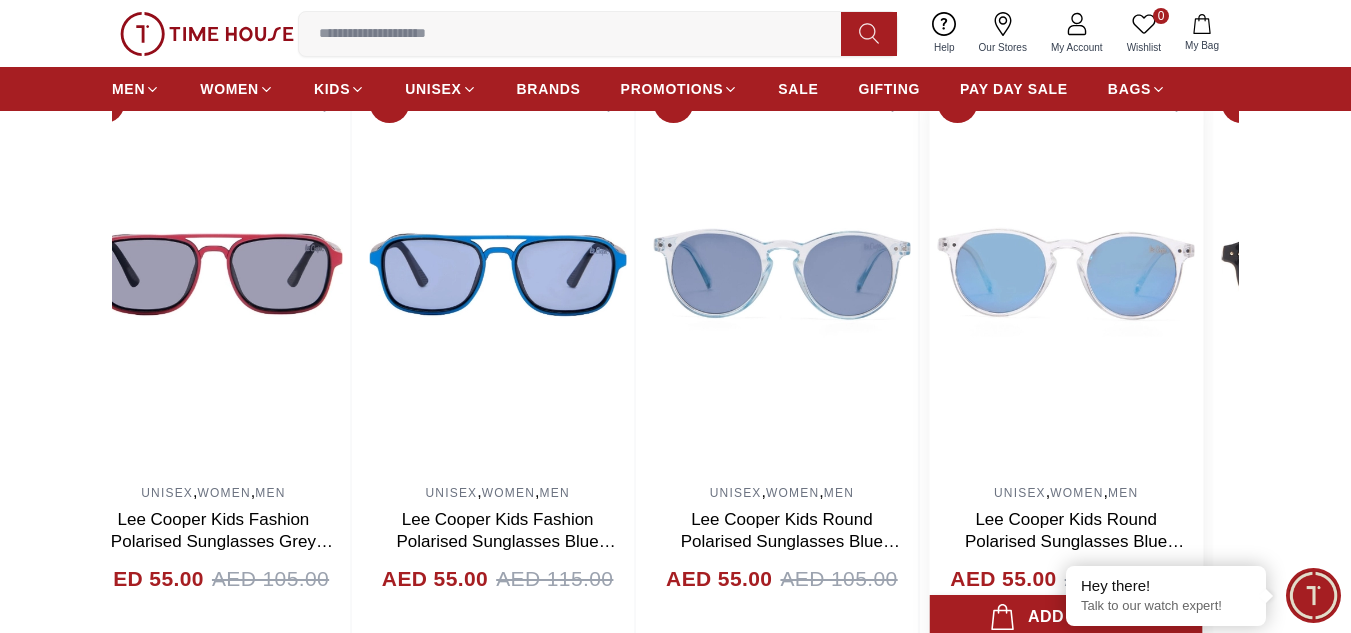 click at bounding box center [1066, 275] 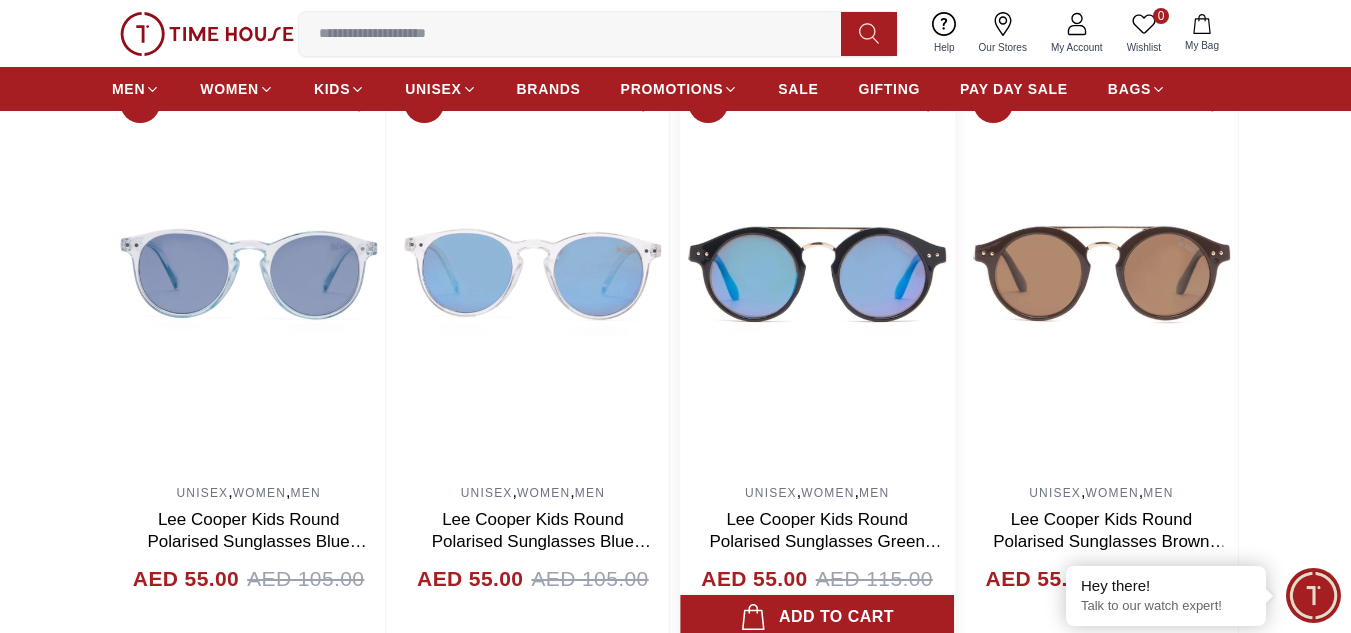 click at bounding box center [817, 275] 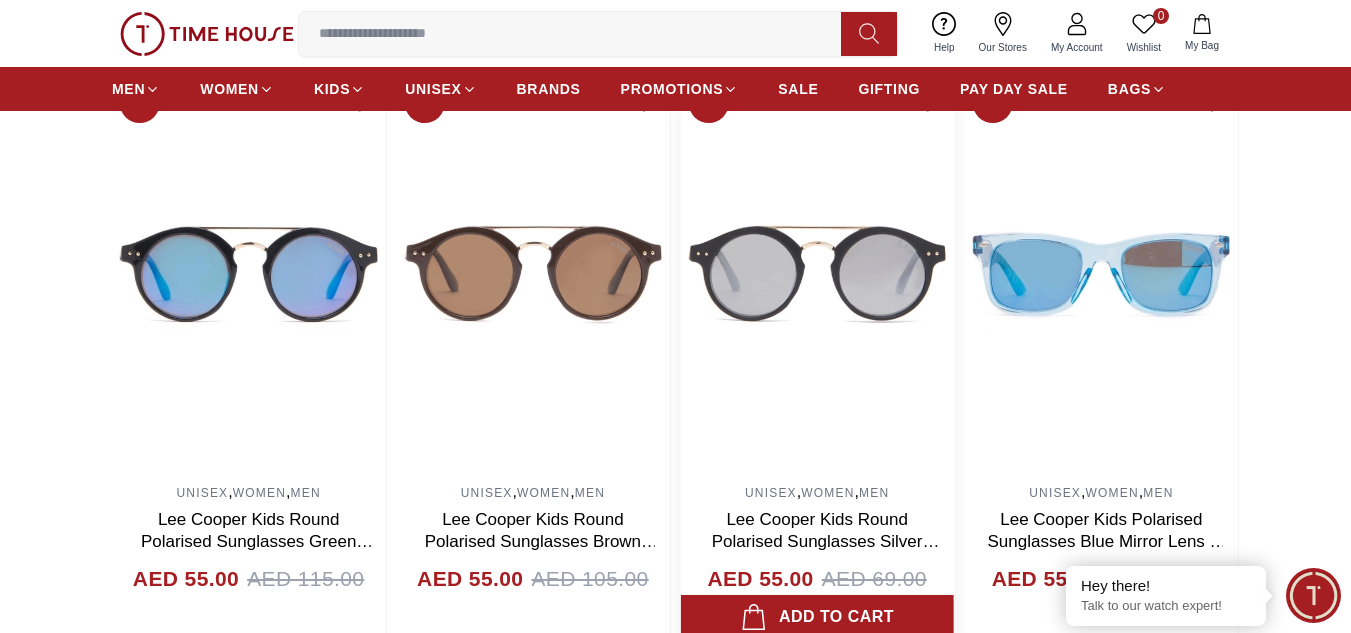 click at bounding box center (817, 275) 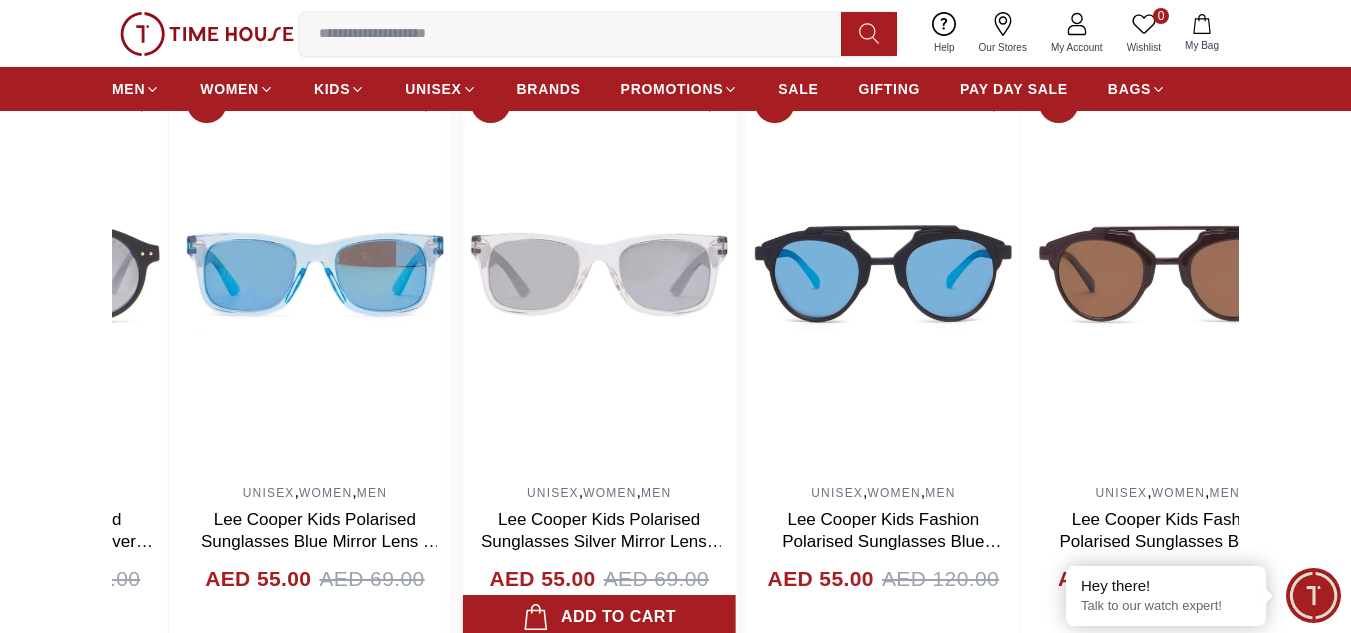 click at bounding box center [599, 275] 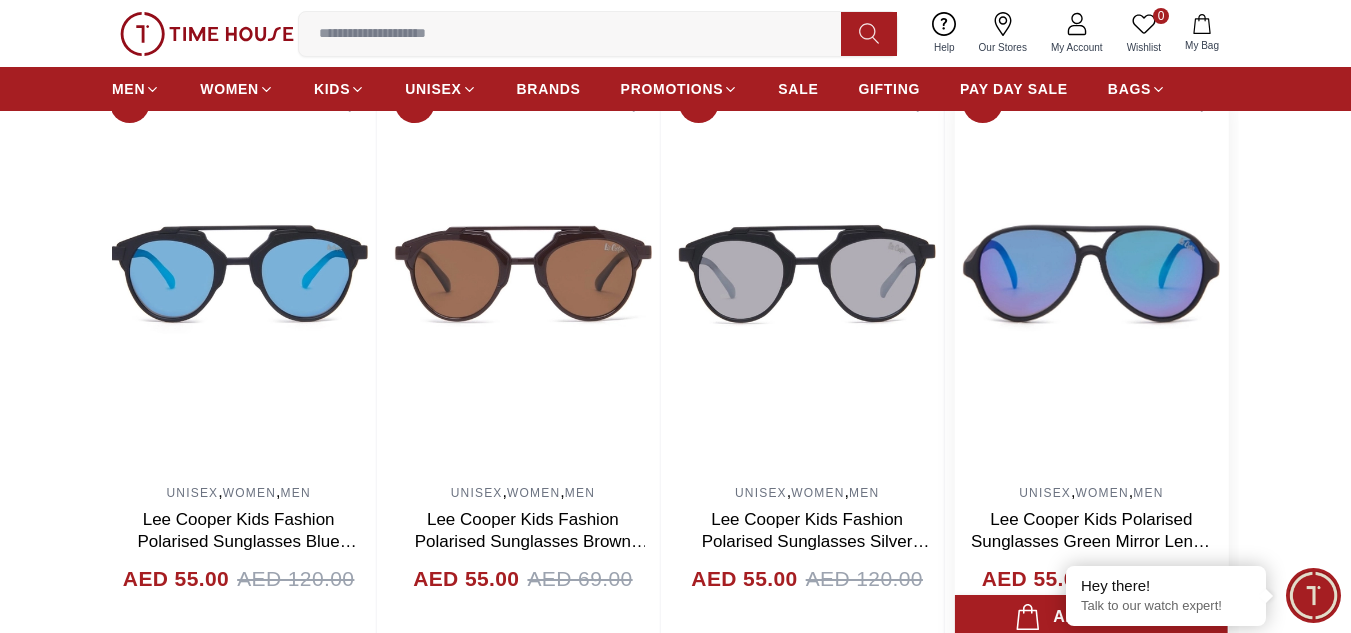 click at bounding box center (1091, 275) 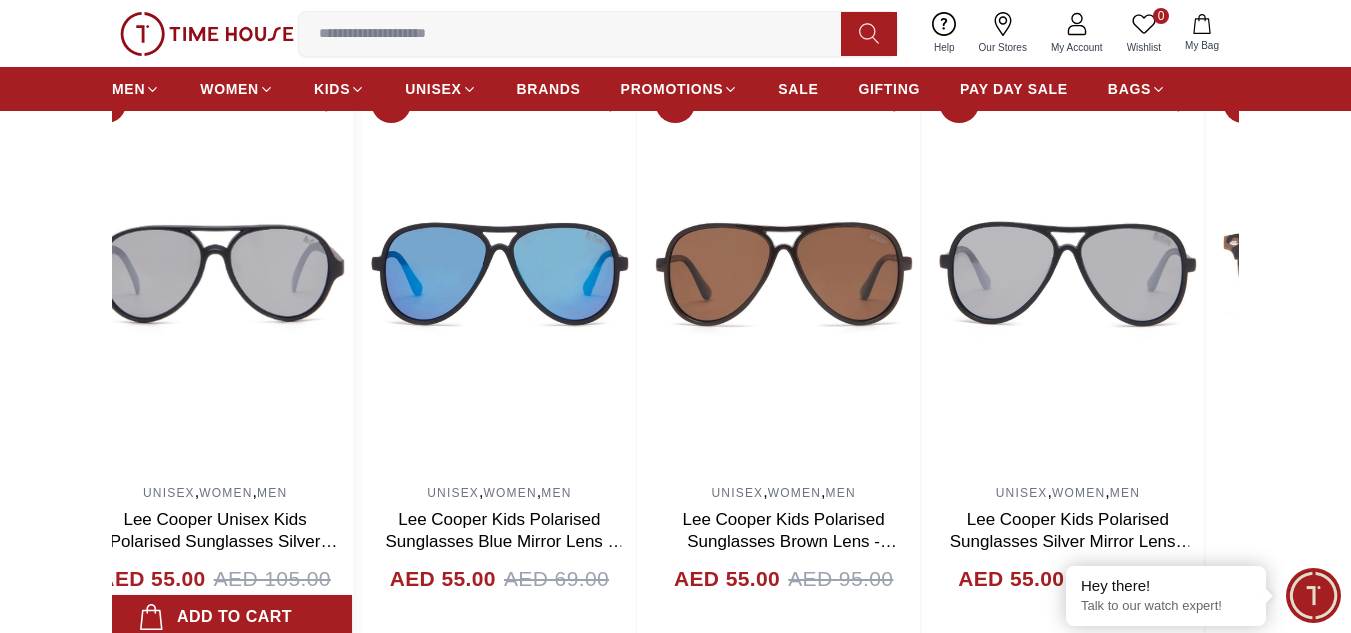 click on "20% UNISEX ,  WOMEN ,  MEN [FIRST] [LAST] Unisex Polarized Sunglasses Brown Mirror Lens - LCK105C02 AED 55.00 AED 69.00 Add to cart 20% UNISEX ,  WOMEN ,  MEN [FIRST] [LAST] Unisex Polarized Sunglasses Black Mirror Lens - LCK105C03 AED 55.00 AED 69.00 Add to cart 20% UNISEX ,  WOMEN ,  MEN [FIRST] [LAST] Kids Polarised Sunglasses Grey Lens -  LCK106C01 AED 55.00 AED 69.00 Add to cart 52% UNISEX ,  WOMEN ,  MEN [FIRST] [LAST] Kids Polarised Sunglasses Blue Mirror Lens -  LCK106C02 AED 55.00 AED 115.00 Add to cart 52% UNISEX ,  WOMEN ,  MEN [FIRST] [LAST] Kids Polarised Sunglasses Silver Mirror Lens -  LCK106C03 AED 55.00 AED 115.00 Add to cart 50% UNISEX ,  WOMEN ,  MEN [FIRST] [LAST] Kids Retro Polarised Sunglasses Grey Lens -  LCK108C01 AED 55.00 AED 110.00 Add to cart 20% UNISEX ,  WOMEN ,  MEN [FIRST] [LAST] Kids Retro Polarised Sunglasses Grey Lens -  LCK108C02 AED 55.00 AED 69.00 Add to cart 20% UNISEX ,  WOMEN ,  MEN [FIRST] [LAST] Kids Retro Polarised Sunglasses Grey Lens -  LCK108C03 AED 55.00 AED 69.00 Add to cart 20% UNISEX ," at bounding box center [-6465, 357] 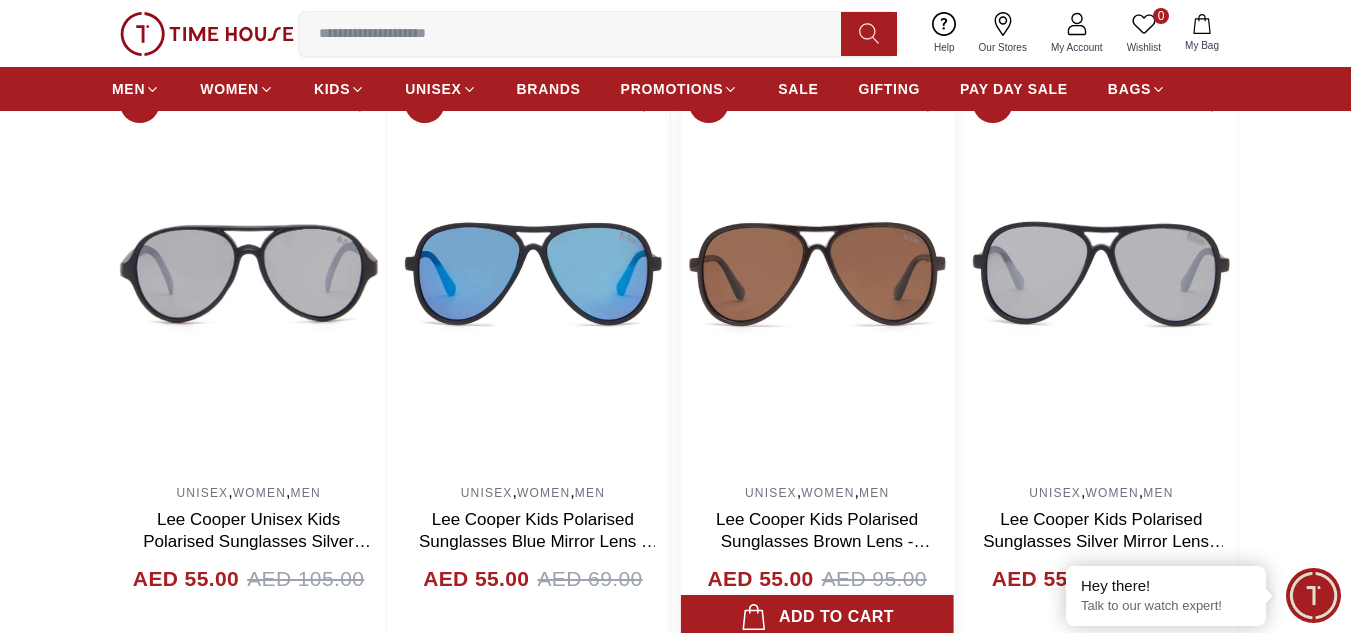 click at bounding box center (817, 275) 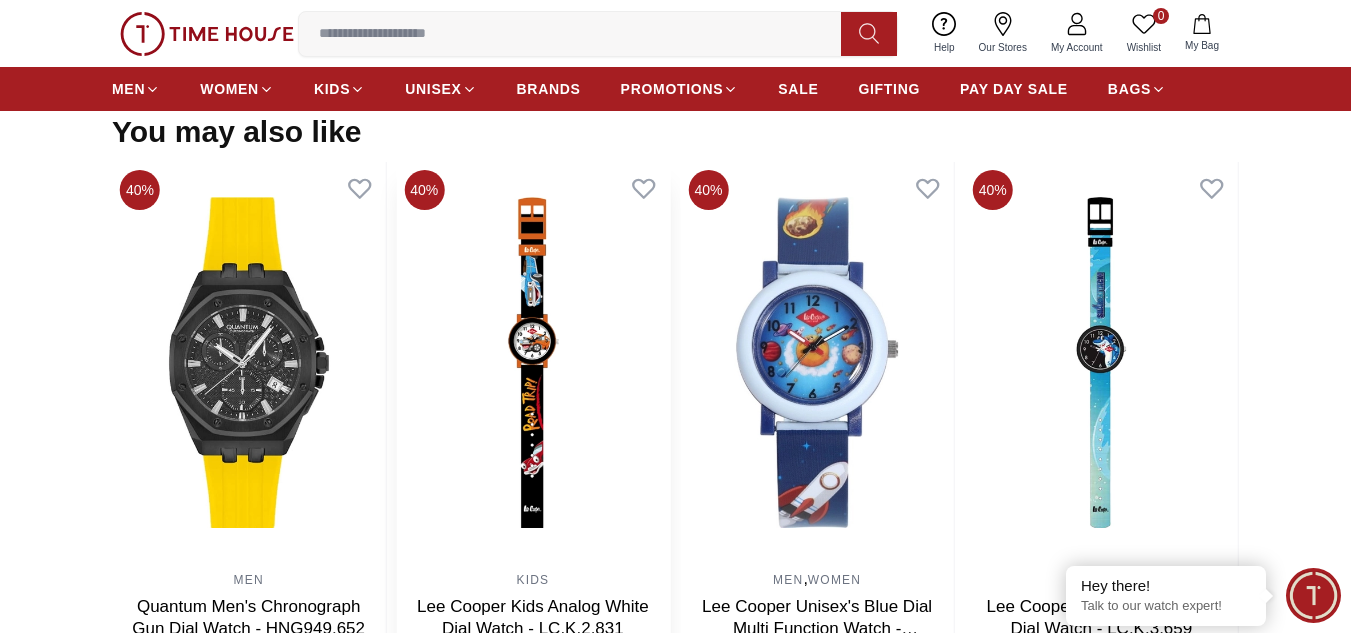 scroll, scrollTop: 1900, scrollLeft: 0, axis: vertical 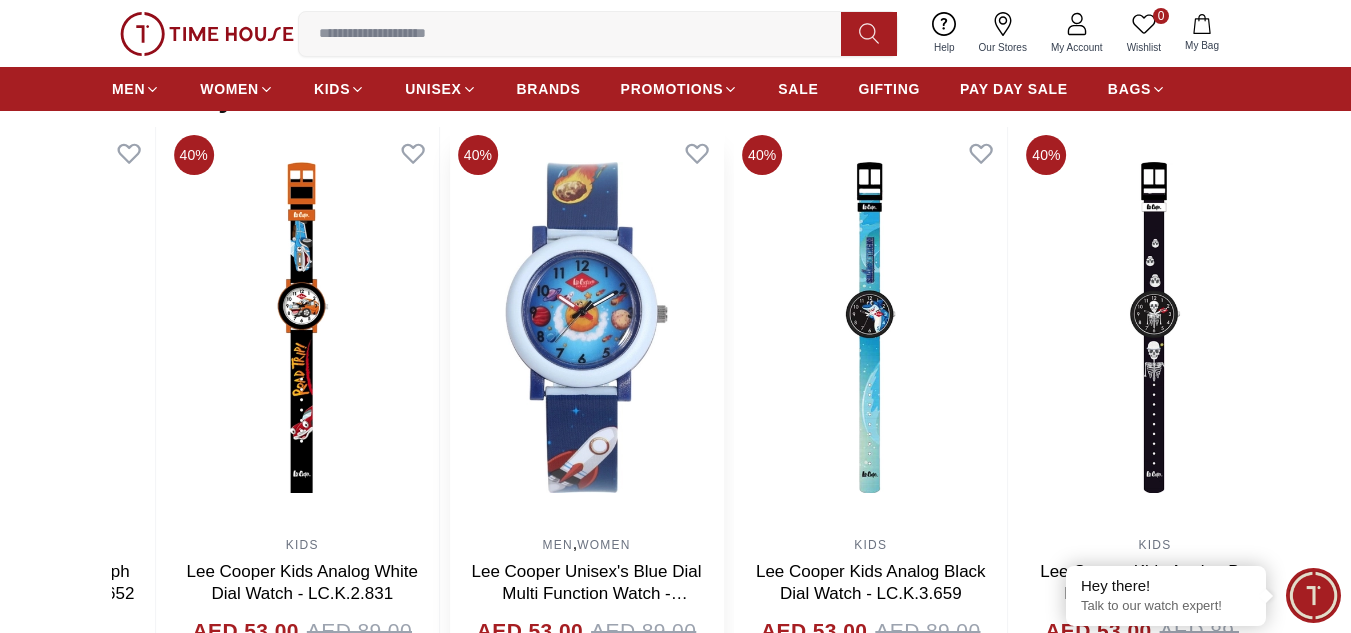 click at bounding box center (586, 327) 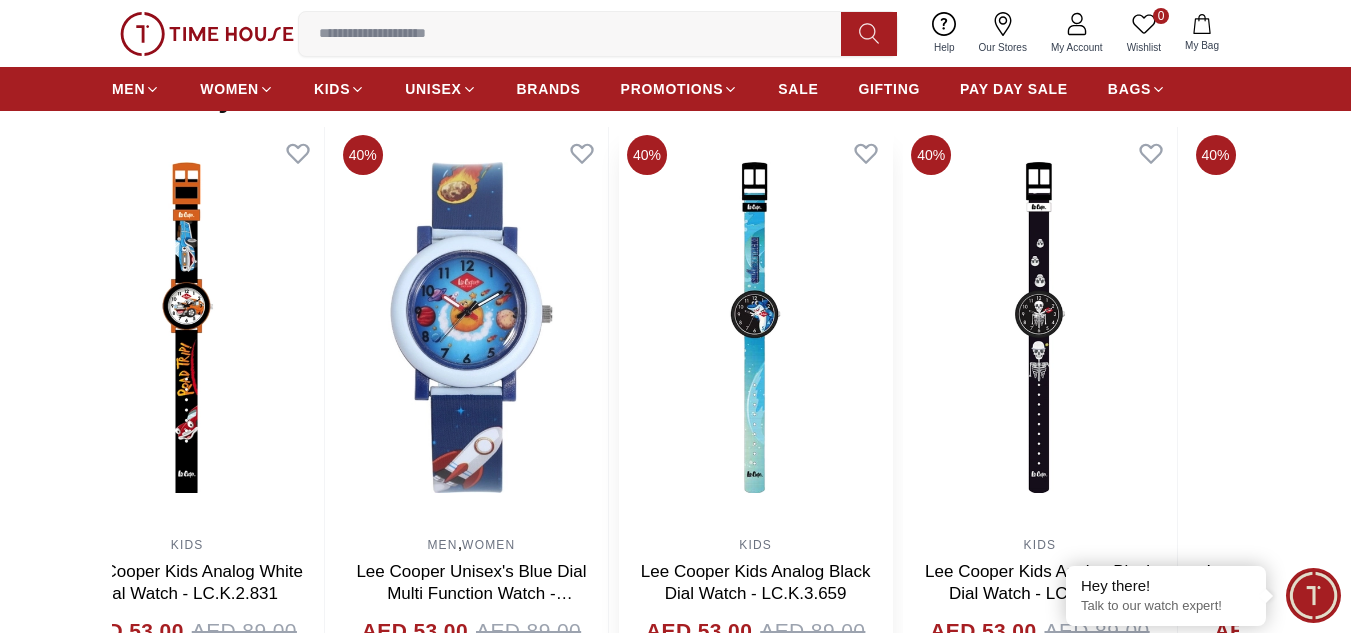 click at bounding box center (755, 327) 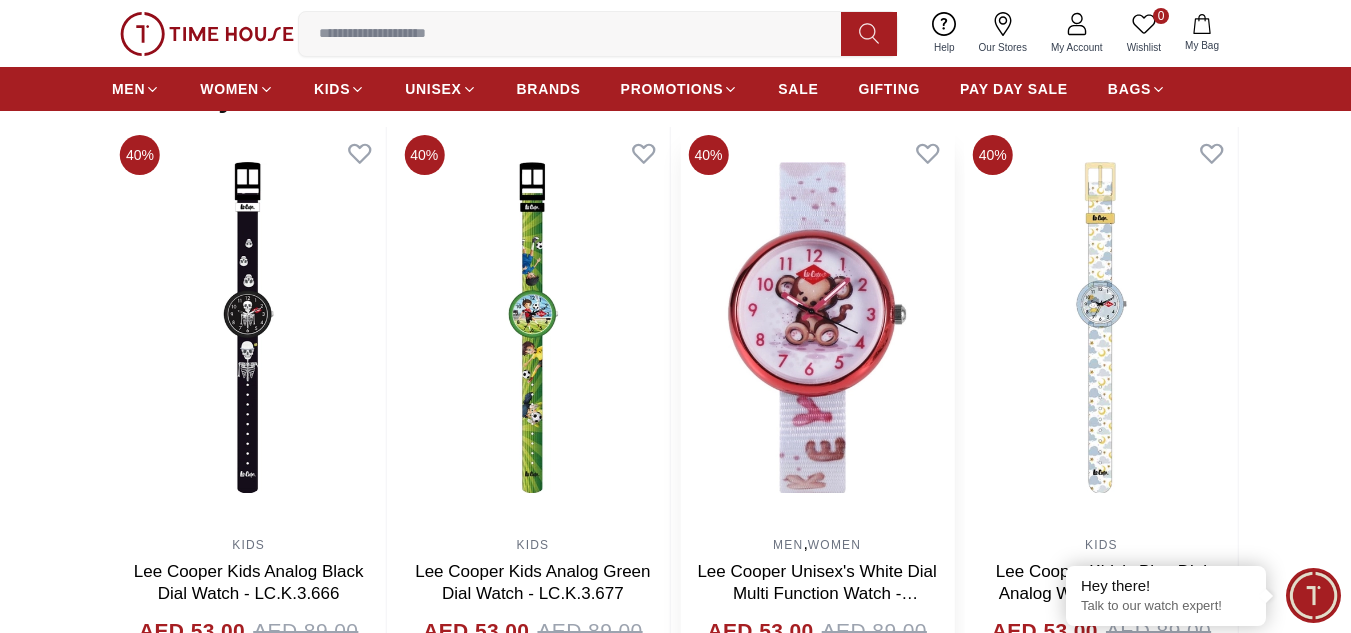 click on "You may also like 40% MEN Quantum Men's Dark Blue Dial Multi Function Watch - ADG678.699 AED 453.00 AED 755.00 Add to cart 40% MEN Quantum Men's Chronograph Dark Blue Dial Watch - HNG1010.391 AED 531.00 AED 885.00 Add to cart 40% MEN QUANTUM Men's Chronograph Black Dial Watch - HNG1080.050 AED 717.00 AED 1195.00 Add to cart 40% MEN Quantum Men's Blue Dial Chronograph Watch - HNG535.059 AED 558.00 AED 930.00 Add to cart 40% MEN Quantum Men's Grey Dial Chronograph Watch - HNG893.069 AED 468.00 AED 780.00 Add to cart 40% MEN Quantum Men's Chronograph Gun Dial Watch - HNG949.652 AED 534.00 AED 890.00 Add to cart 40% KIDS [FIRST] [LAST] Kids Analog White Dial Watch - LC.K.2.831 AED 53.00 AED 89.00 Add to cart 40% MEN ,  WOMEN [FIRST] [LAST] Unisex's Blue Dial Multi Function Watch - LC.K.2.999 AED 53.00 AED 89.00 Add to cart 40% KIDS [FIRST] [LAST] Kids Analog Black Dial Watch - LC.K.3.659 AED 53.00 AED 89.00 Add to cart 40% KIDS [FIRST] [LAST] Kids Analog Black Dial Watch - LC.K.3.666 AED 53.00 AED 89.00 Add to cart 40% KIDS 40%" at bounding box center (675, 405) 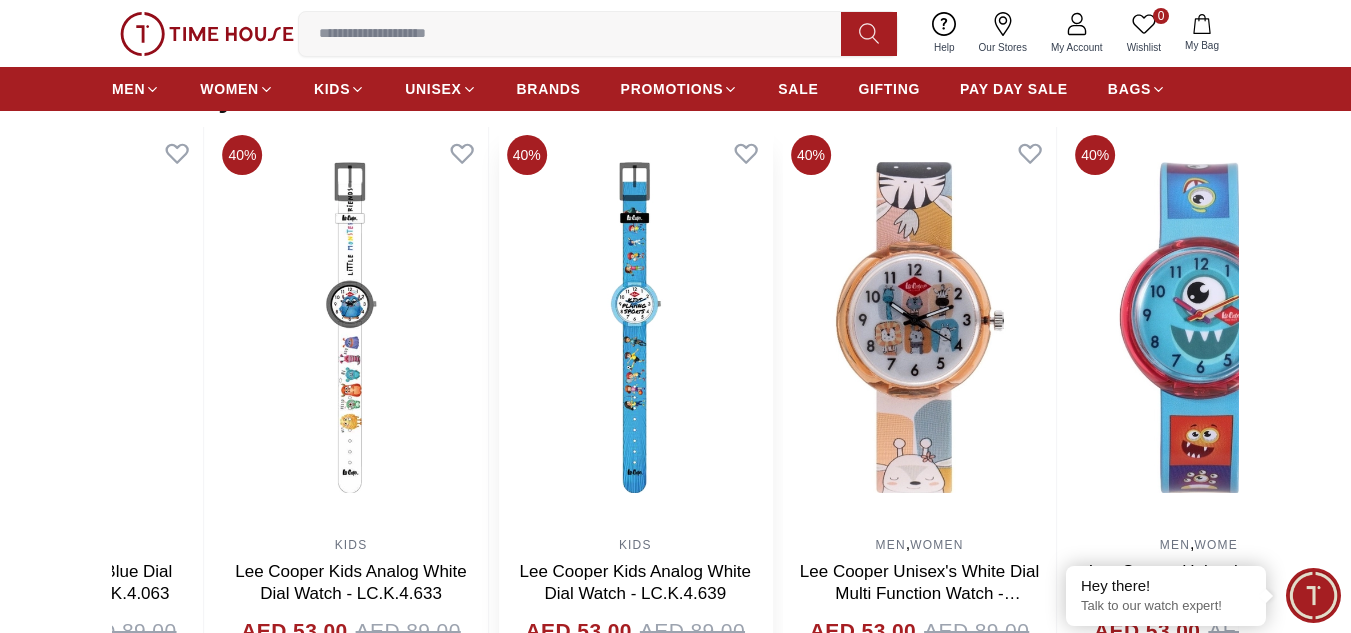 click on "You may also like 40% MEN Quantum Men's Dark Blue Dial Multi Function Watch - ADG678.699 AED 453.00 AED 755.00 Add to cart 40% MEN Quantum Men's Chronograph Dark Blue Dial Watch - HNG1010.391 AED 531.00 AED 885.00 Add to cart 40% MEN QUANTUM Men's Chronograph Black Dial Watch - HNG1080.050 AED 717.00 AED 1195.00 Add to cart 40% MEN Quantum Men's Blue Dial Chronograph Watch - HNG535.059 AED 558.00 AED 930.00 Add to cart 40% MEN Quantum Men's Grey Dial Chronograph Watch - HNG893.069 AED 468.00 AED 780.00 Add to cart 40% MEN Quantum Men's Chronograph Gun Dial Watch - HNG949.652 AED 534.00 AED 890.00 Add to cart 40% KIDS [FIRST] [LAST] Kids Analog White Dial Watch - LC.K.2.831 AED 53.00 AED 89.00 Add to cart 40% MEN ,  WOMEN [FIRST] [LAST] Unisex's Blue Dial Multi Function Watch - LC.K.2.999 AED 53.00 AED 89.00 Add to cart 40% KIDS [FIRST] [LAST] Kids Analog Black Dial Watch - LC.K.3.659 AED 53.00 AED 89.00 Add to cart 40% KIDS [FIRST] [LAST] Kids Analog Black Dial Watch - LC.K.3.666 AED 53.00 AED 89.00 Add to cart 40% KIDS 40%" at bounding box center [675, 405] 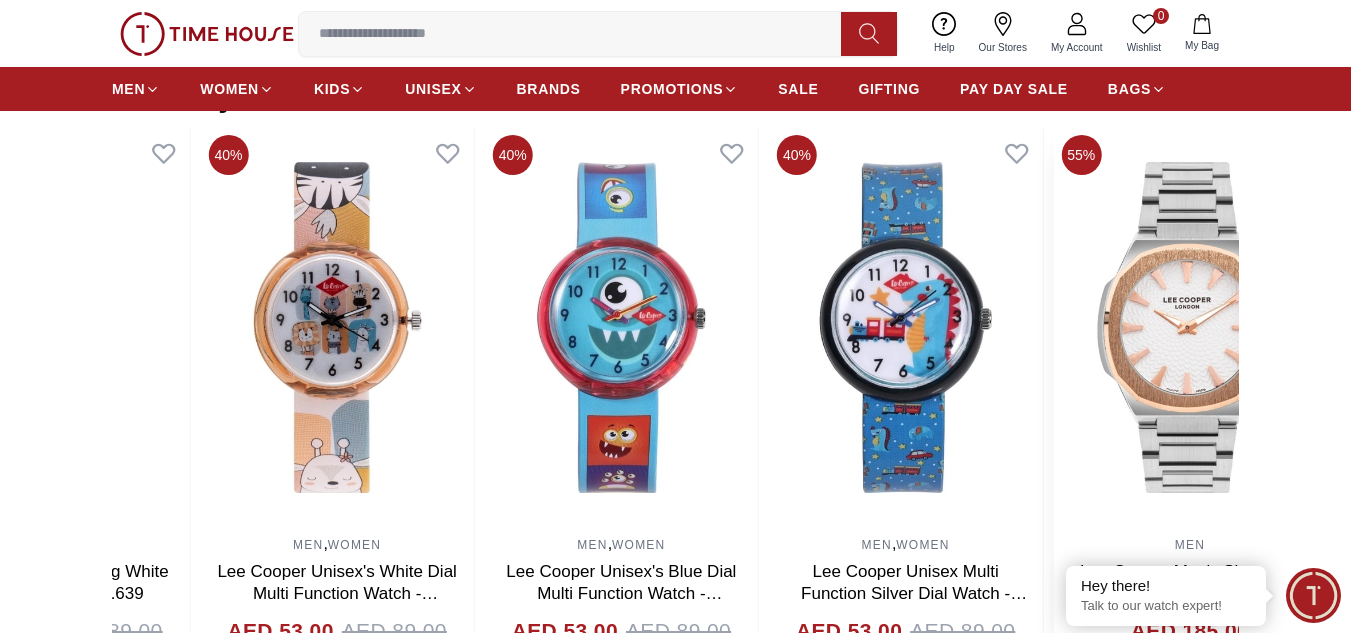 click at bounding box center [1189, 327] 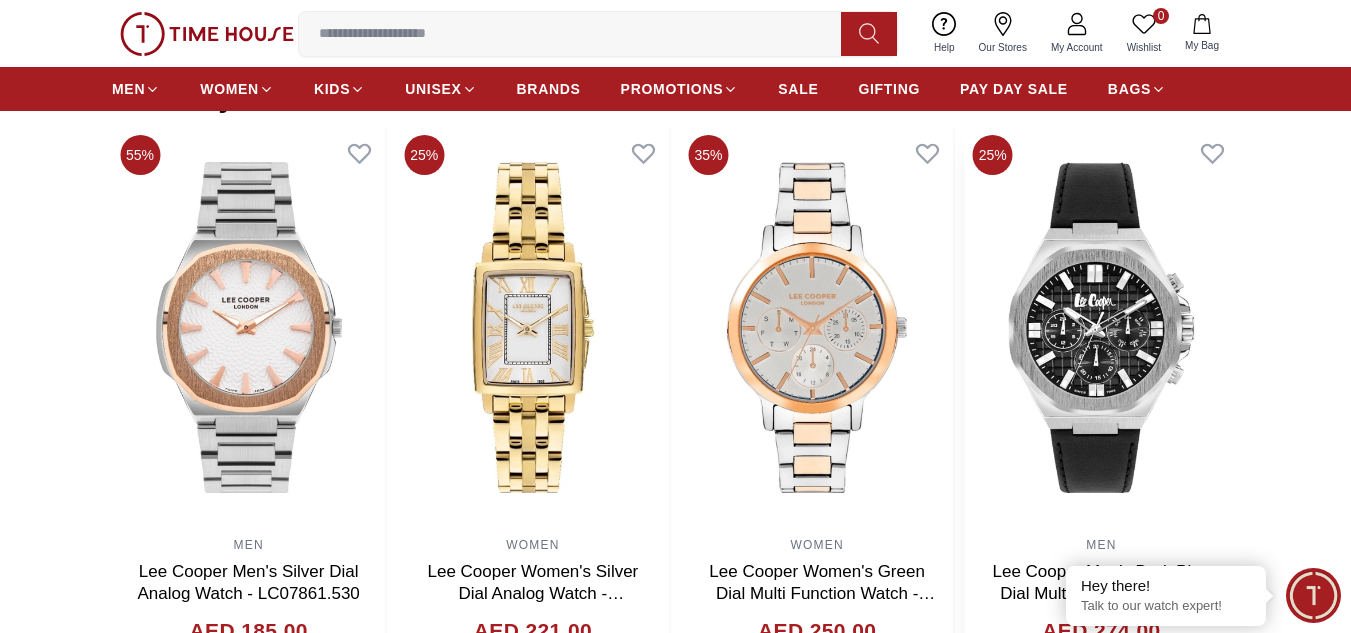 click at bounding box center [1101, 327] 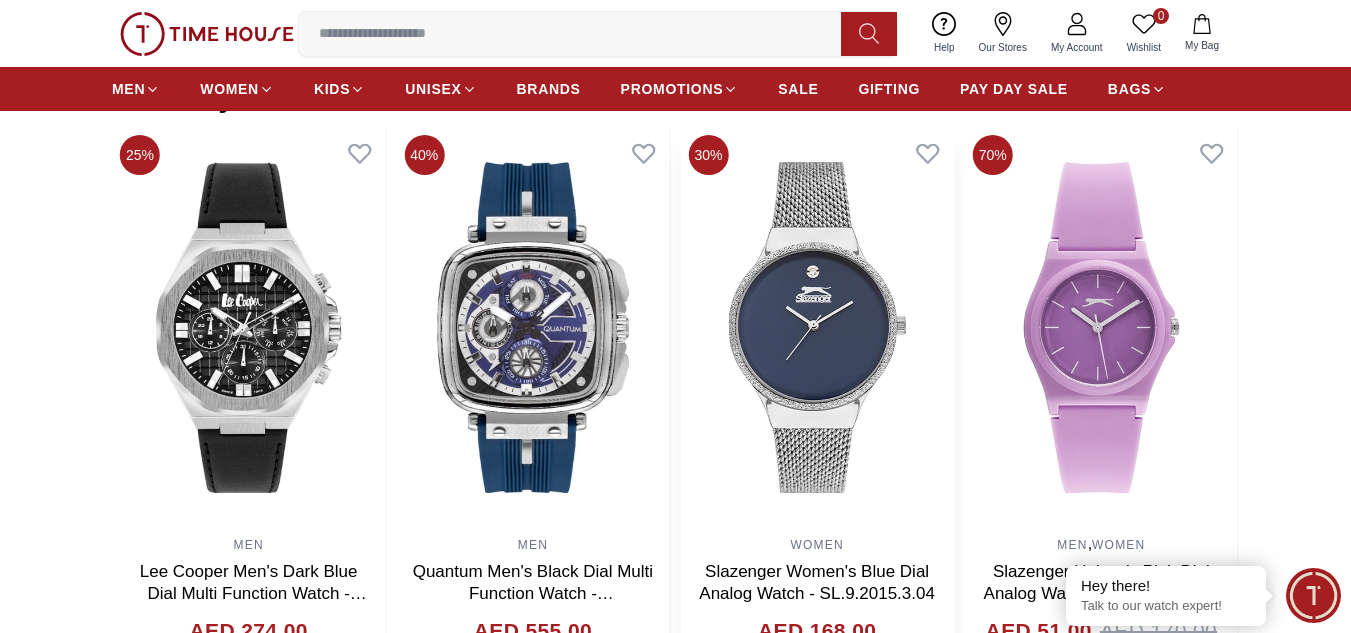 click at bounding box center (817, 327) 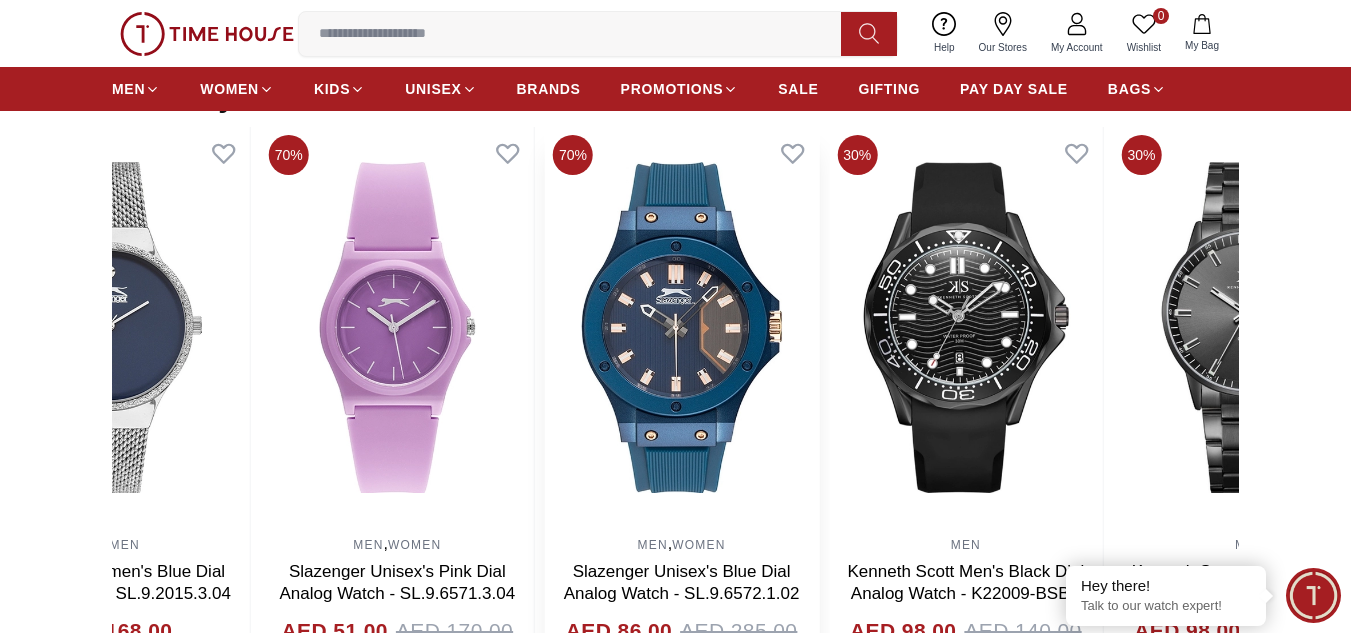 click at bounding box center (681, 327) 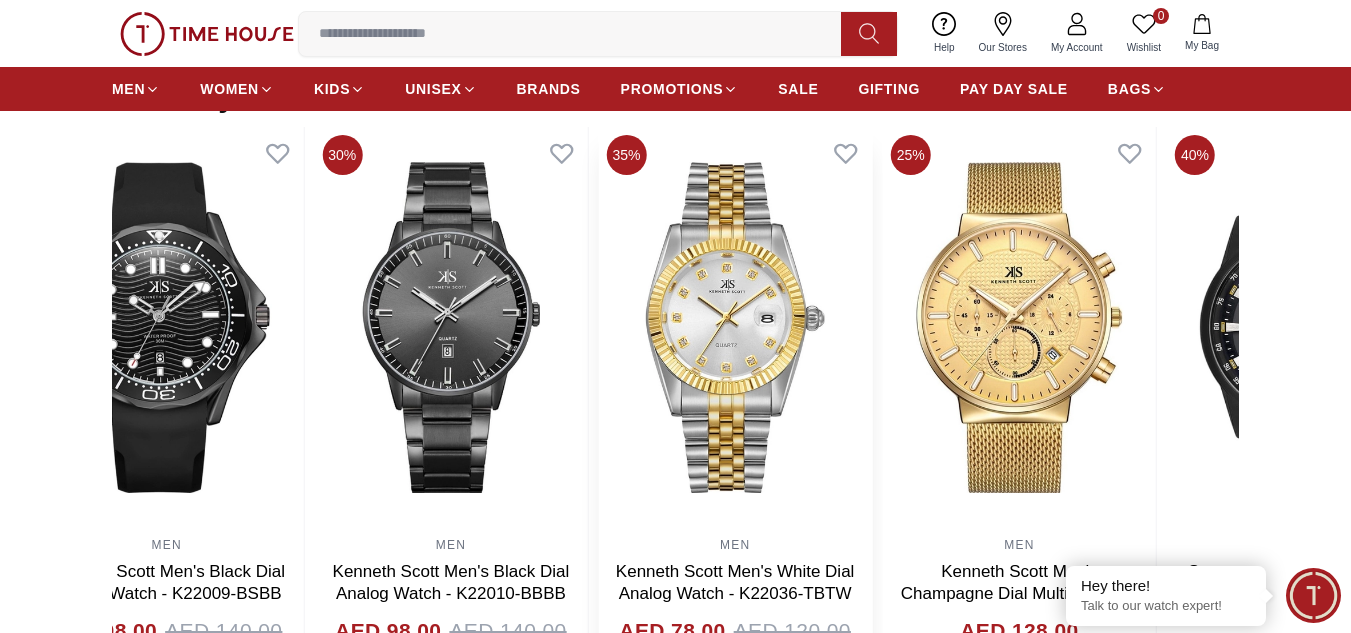 click at bounding box center [735, 327] 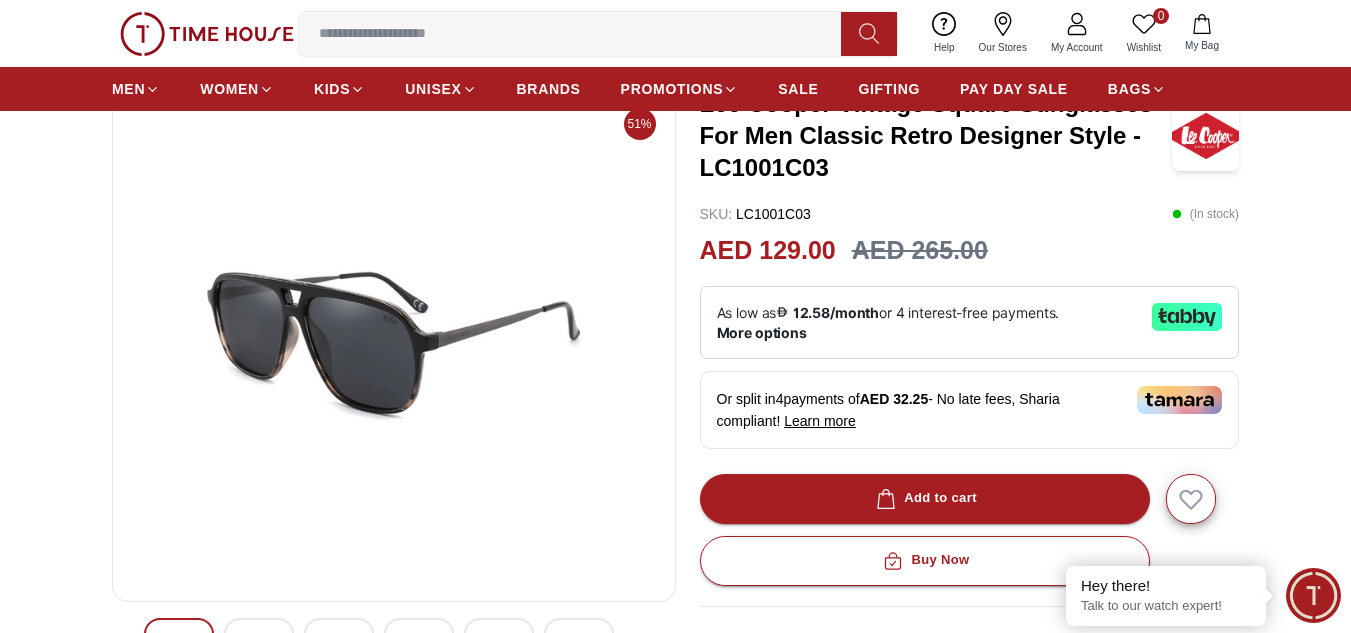 scroll, scrollTop: 0, scrollLeft: 0, axis: both 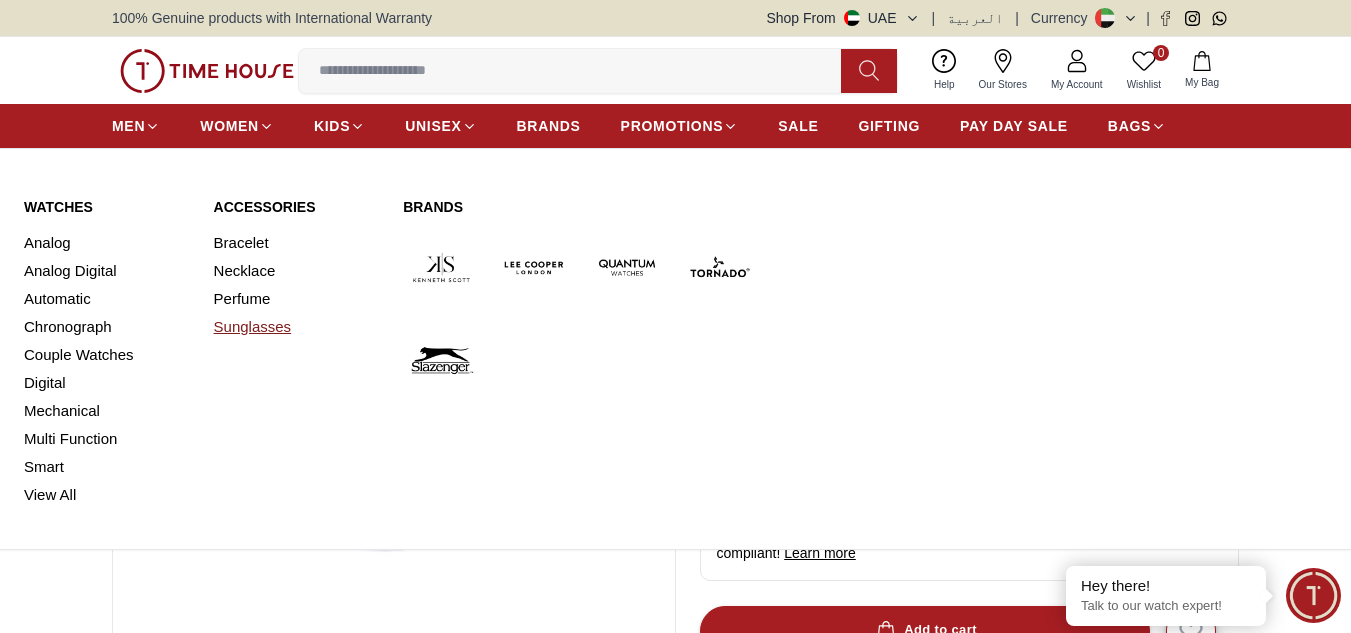 click on "Sunglasses" at bounding box center [297, 327] 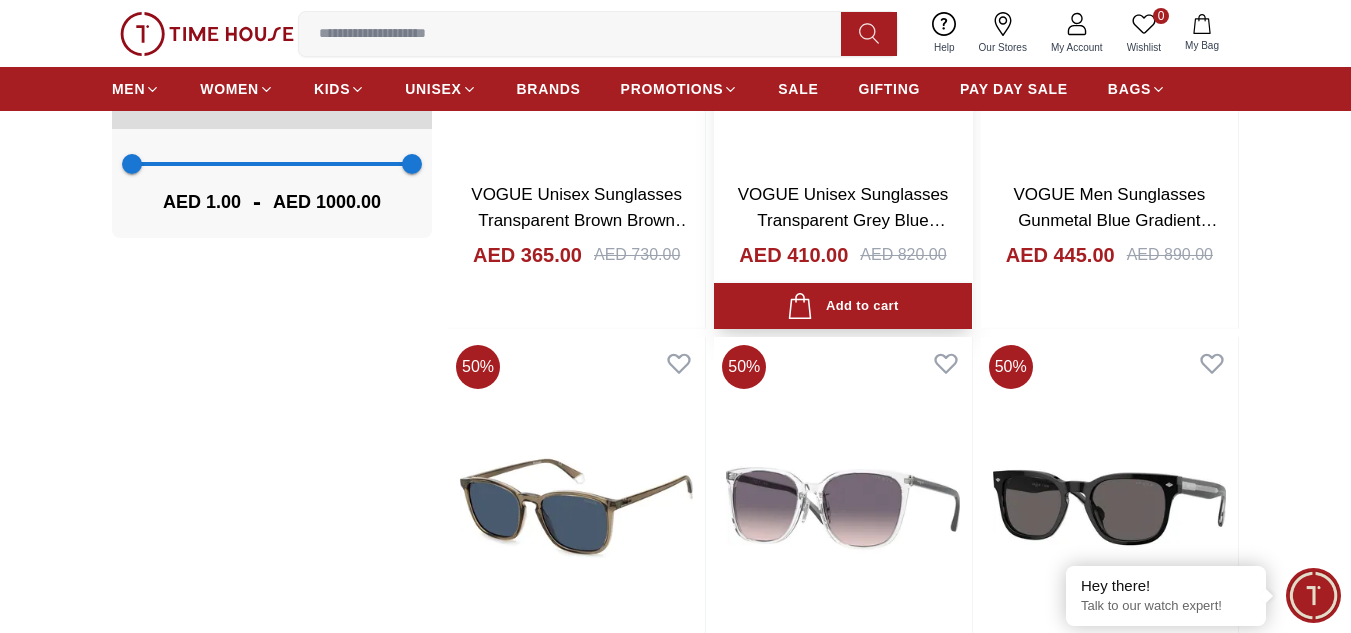 scroll, scrollTop: 1000, scrollLeft: 0, axis: vertical 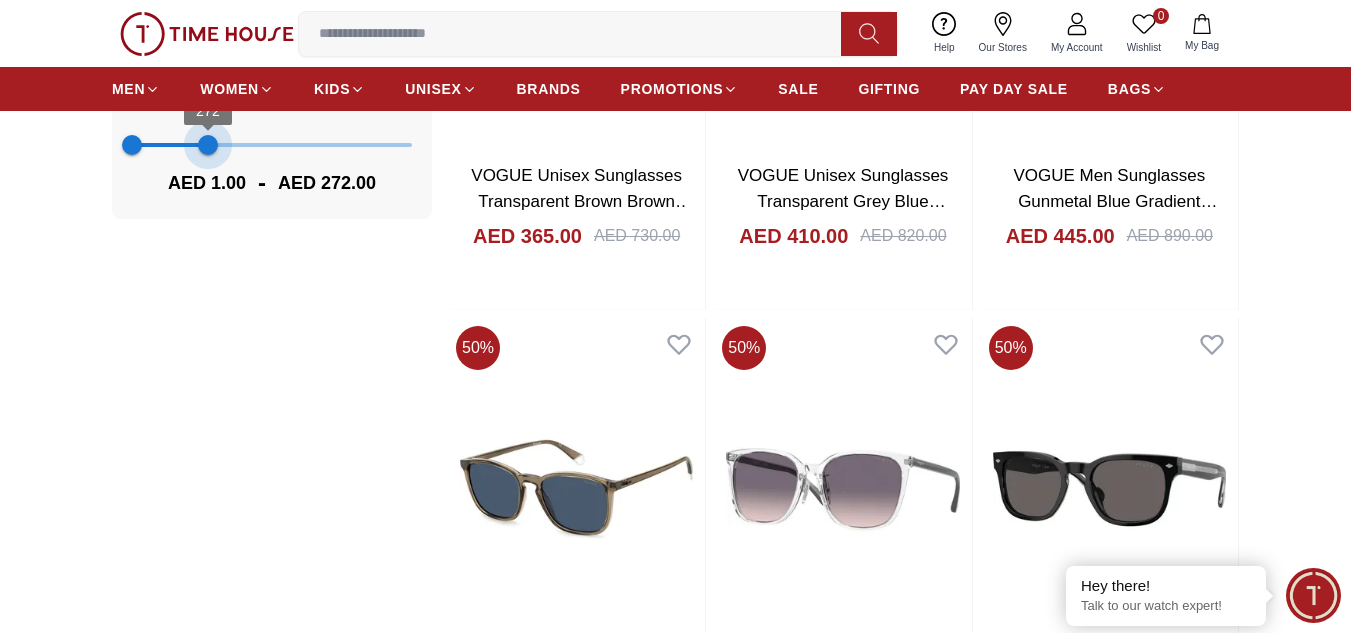 type on "***" 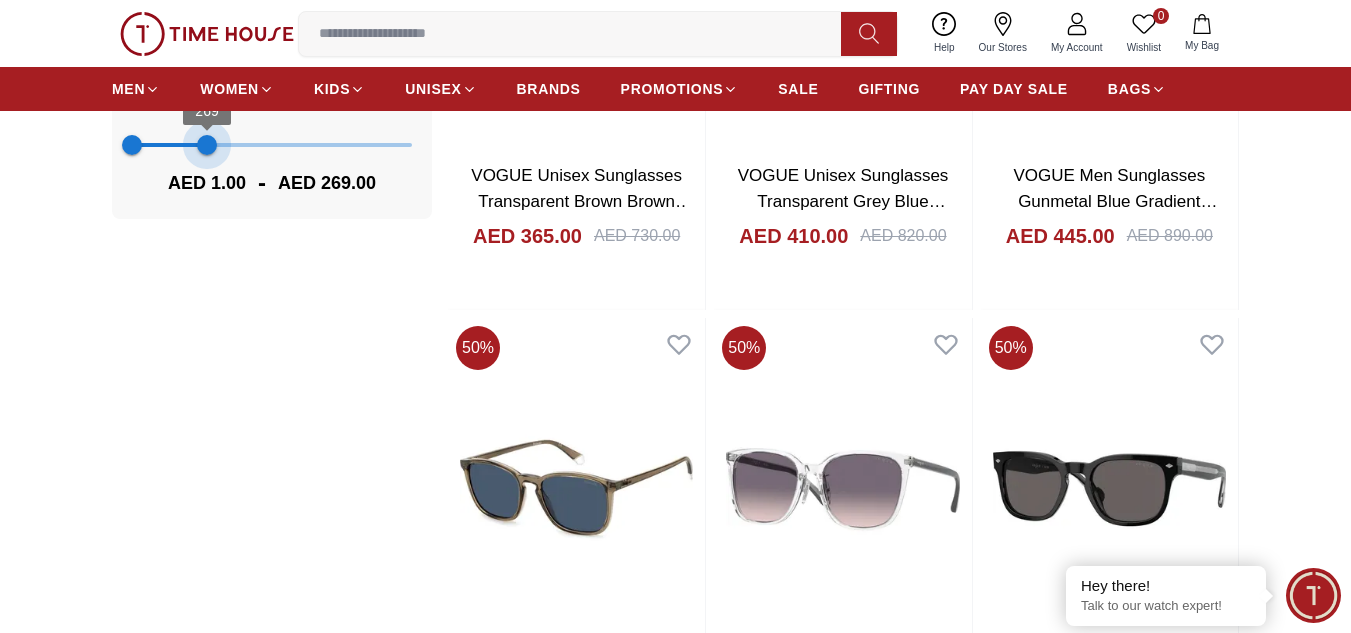 drag, startPoint x: 403, startPoint y: 151, endPoint x: 207, endPoint y: 182, distance: 198.43639 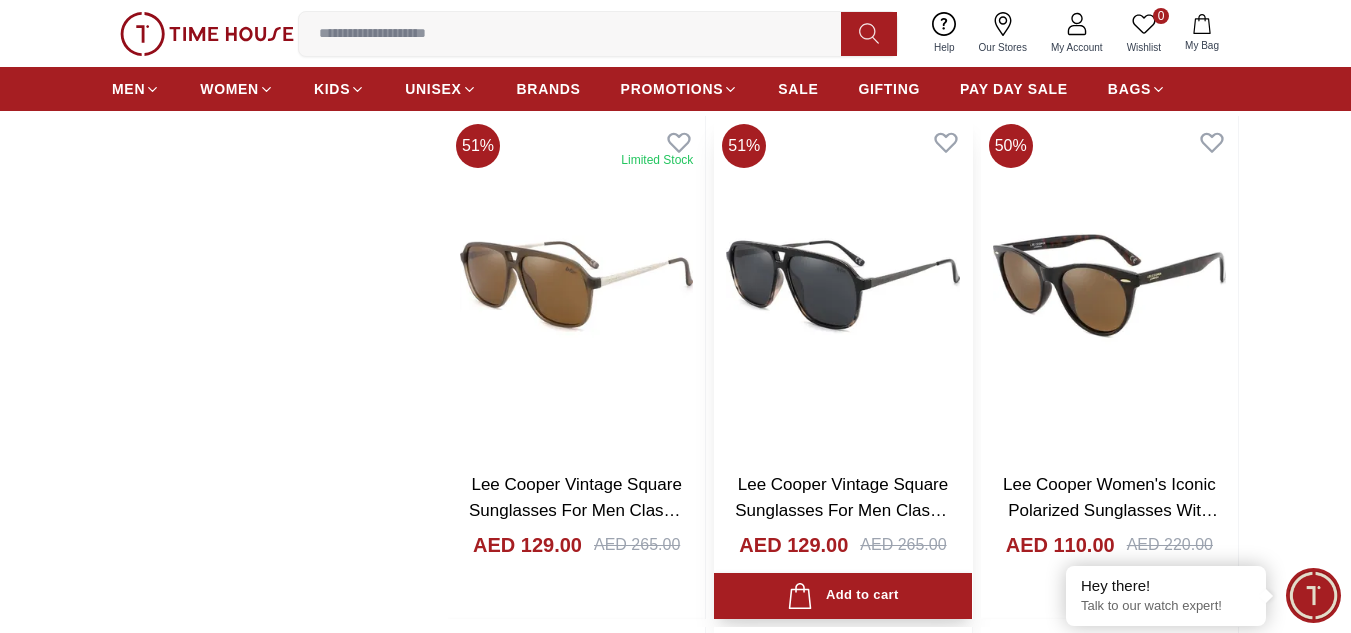 scroll, scrollTop: 2260, scrollLeft: 0, axis: vertical 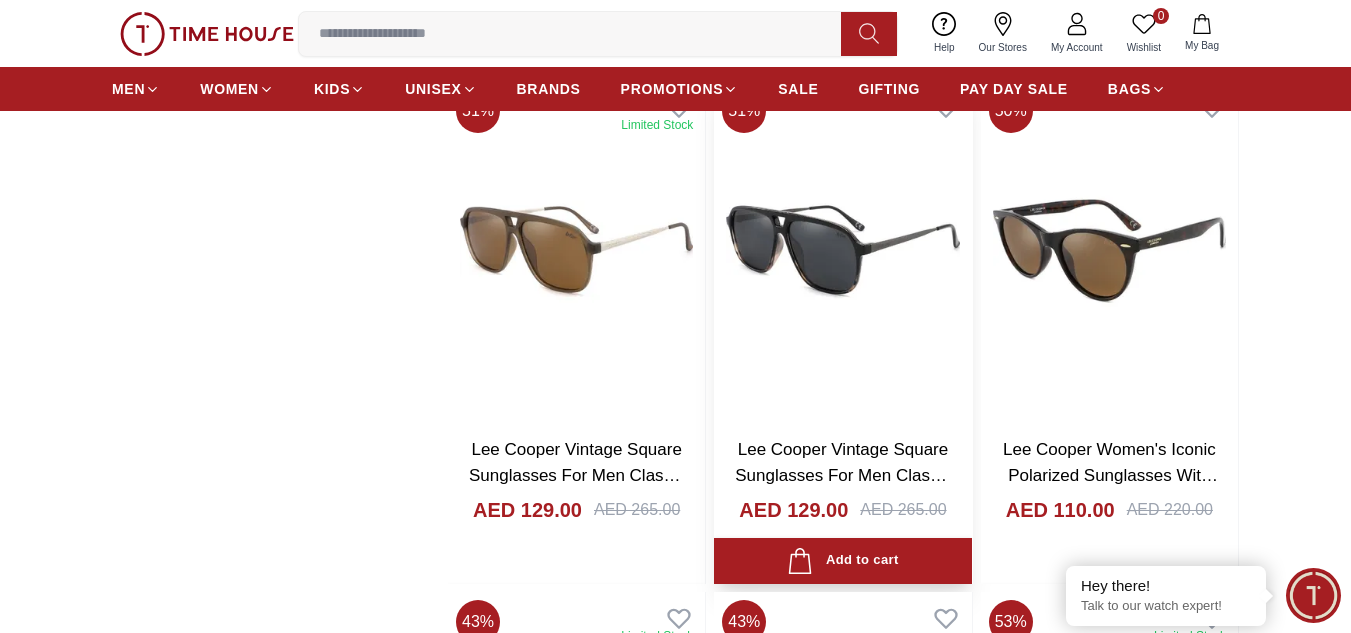 click at bounding box center (842, 251) 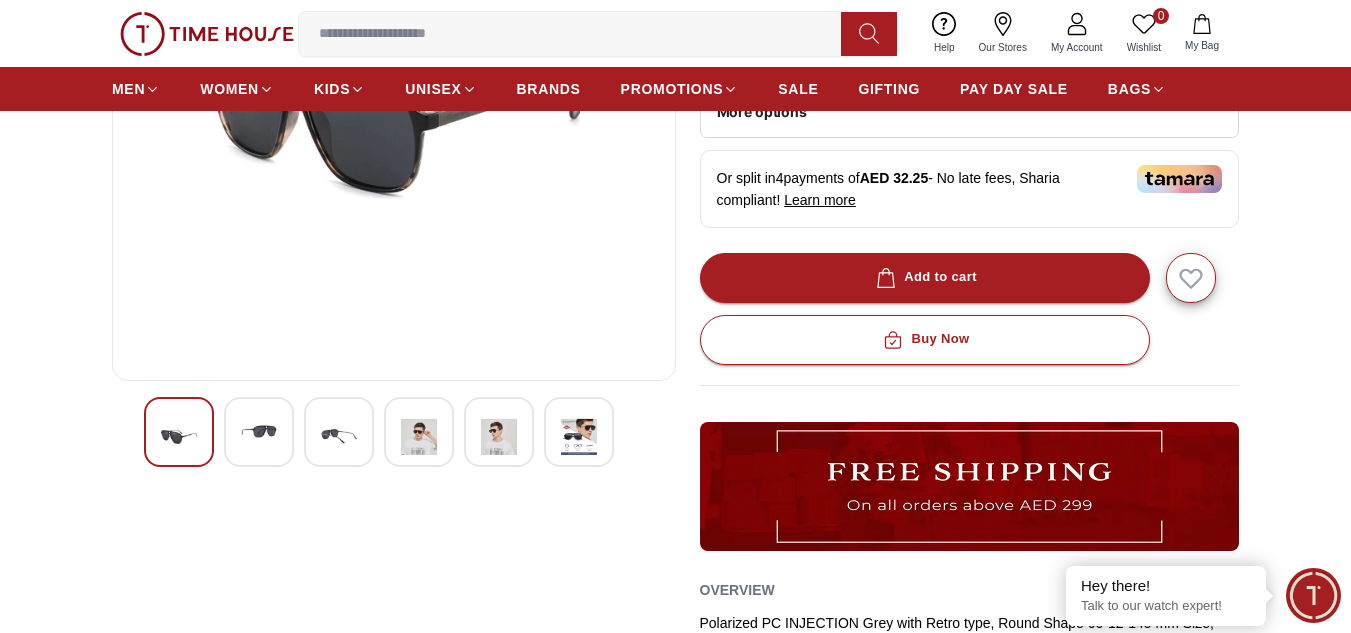 scroll, scrollTop: 400, scrollLeft: 0, axis: vertical 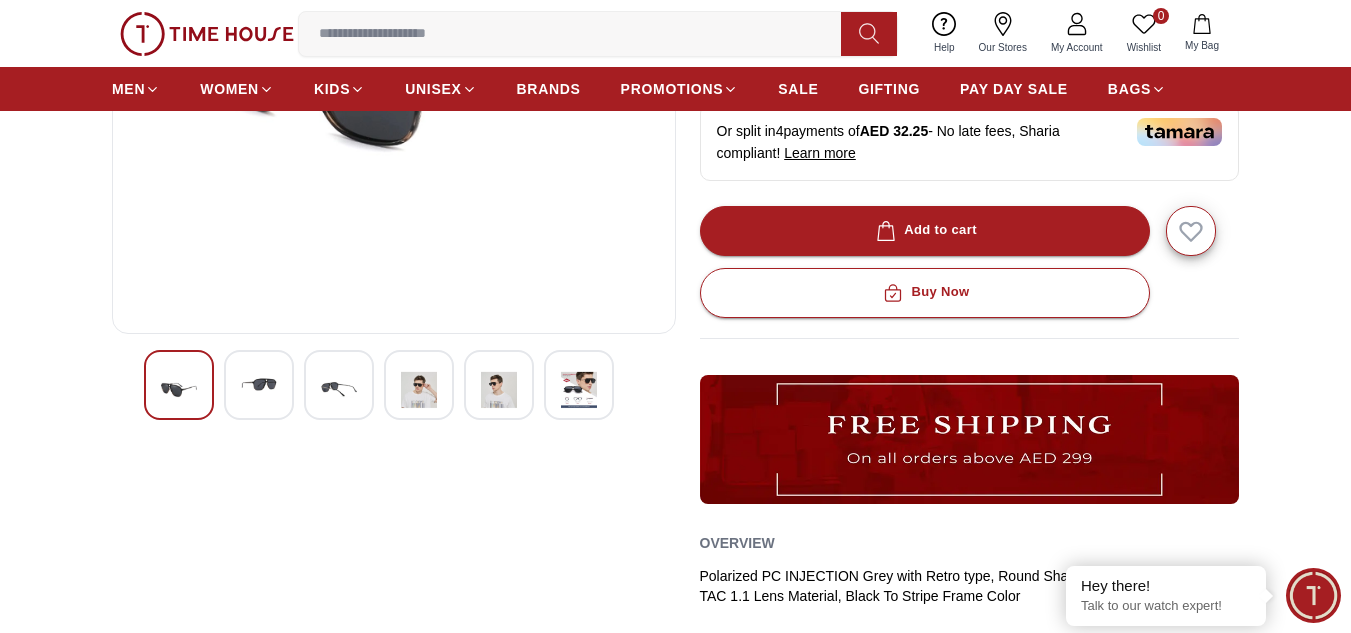 click at bounding box center (259, 385) 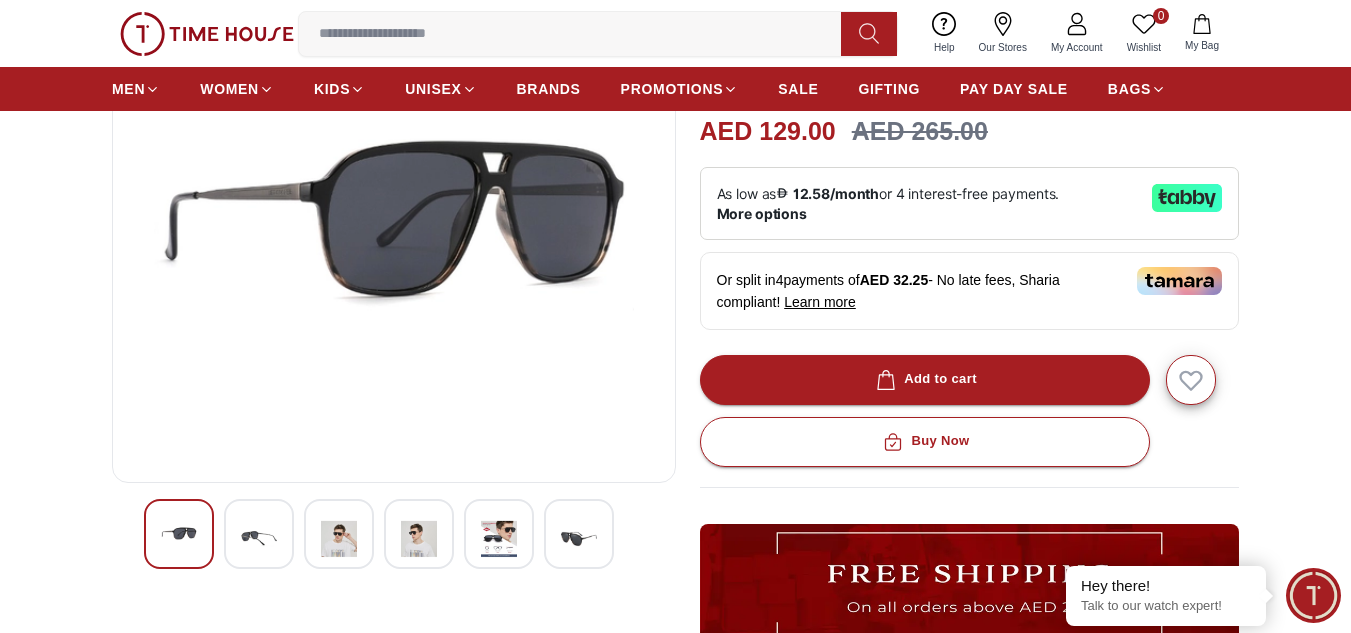 scroll, scrollTop: 300, scrollLeft: 0, axis: vertical 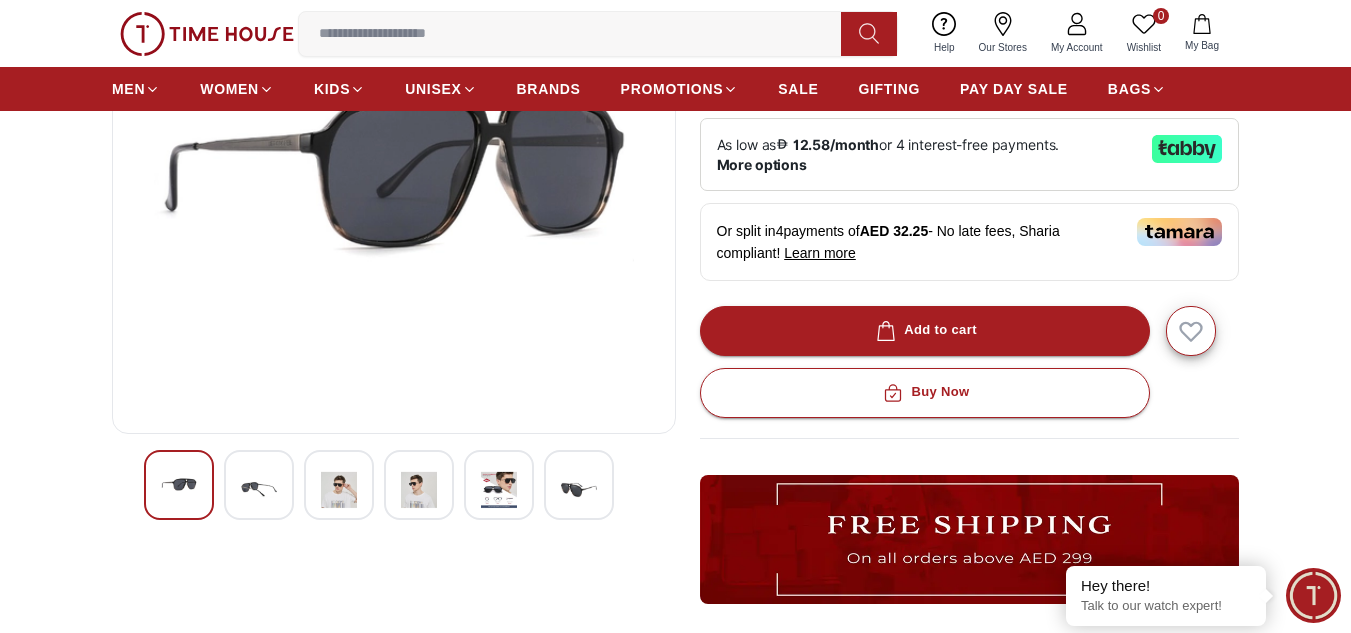 click at bounding box center (419, 485) 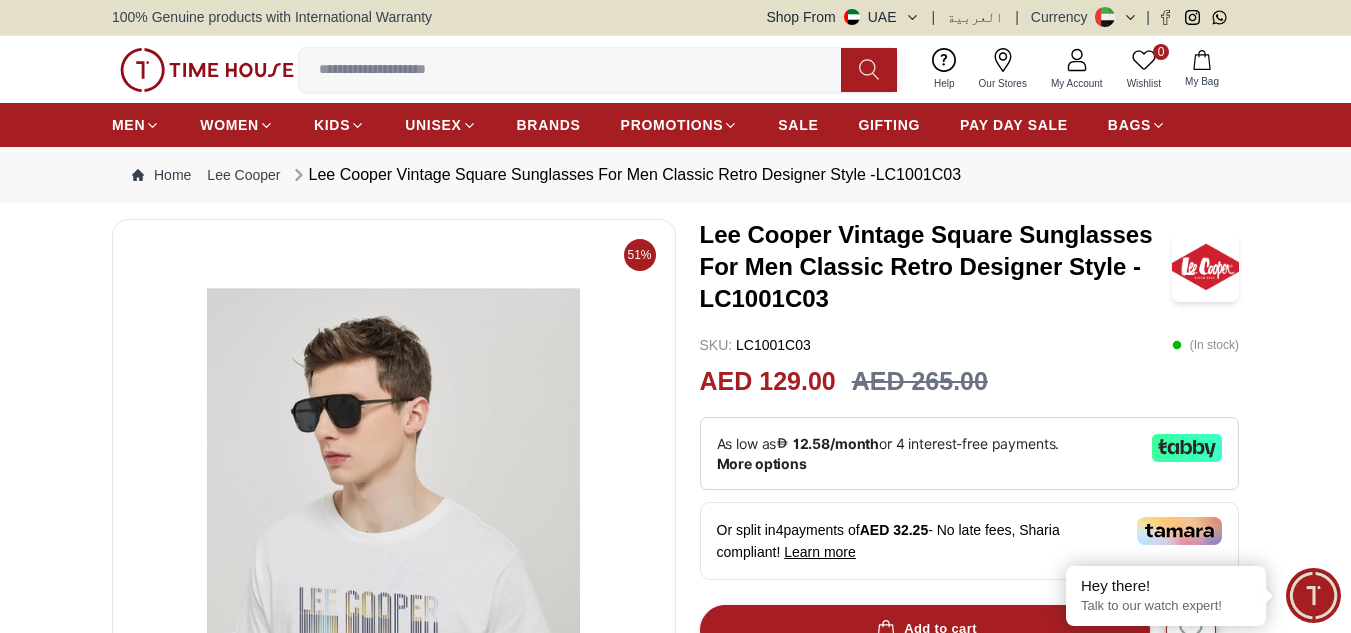 scroll, scrollTop: 0, scrollLeft: 0, axis: both 